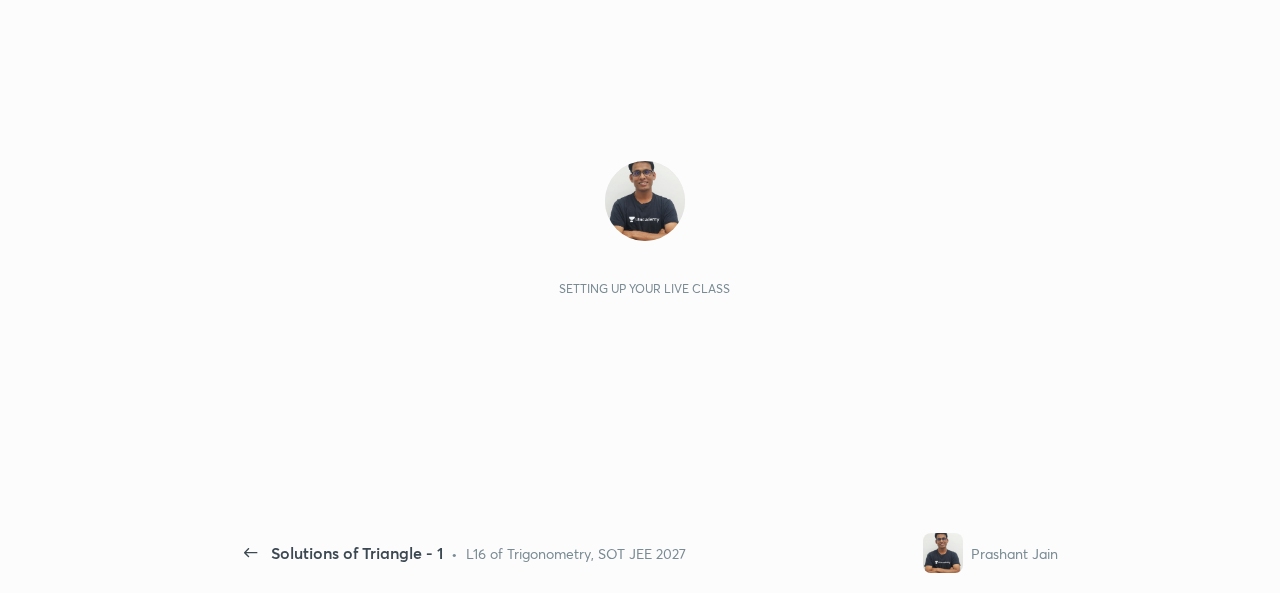 scroll, scrollTop: 0, scrollLeft: 0, axis: both 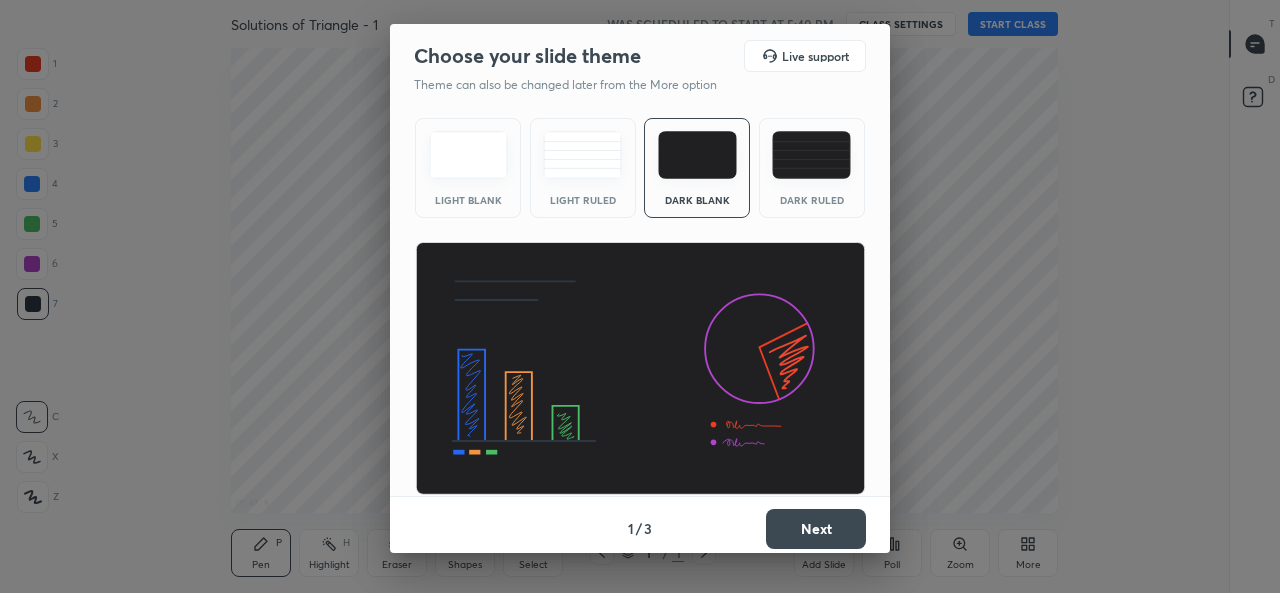 click on "Next" at bounding box center [816, 529] 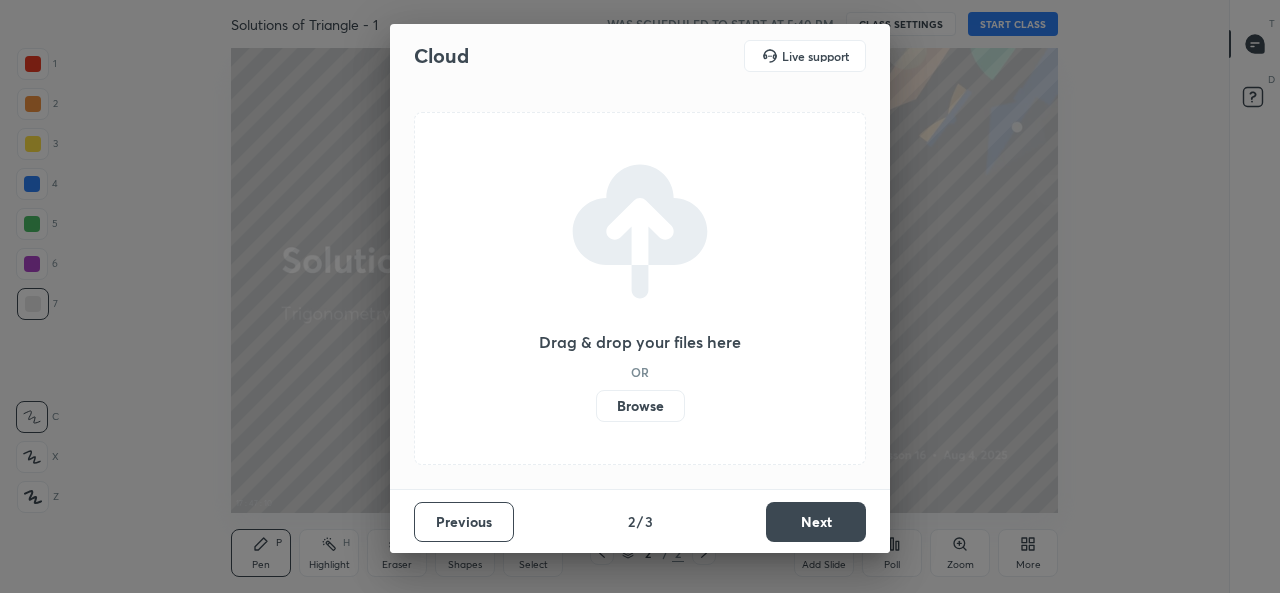 click on "Next" at bounding box center (816, 522) 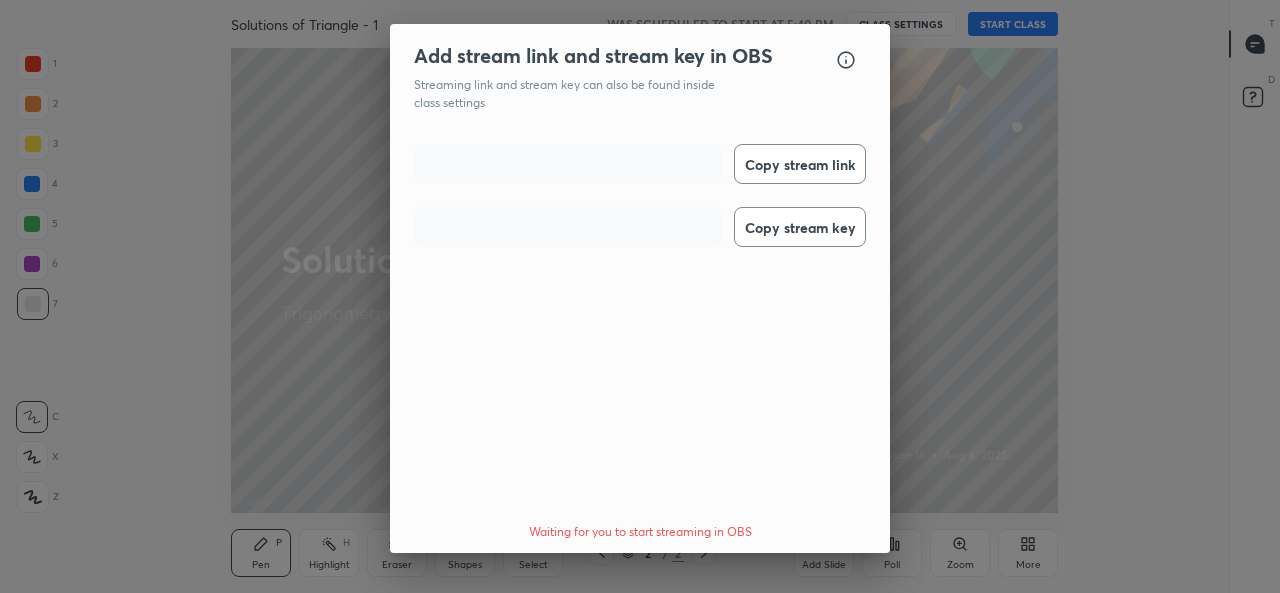 scroll, scrollTop: 64, scrollLeft: 0, axis: vertical 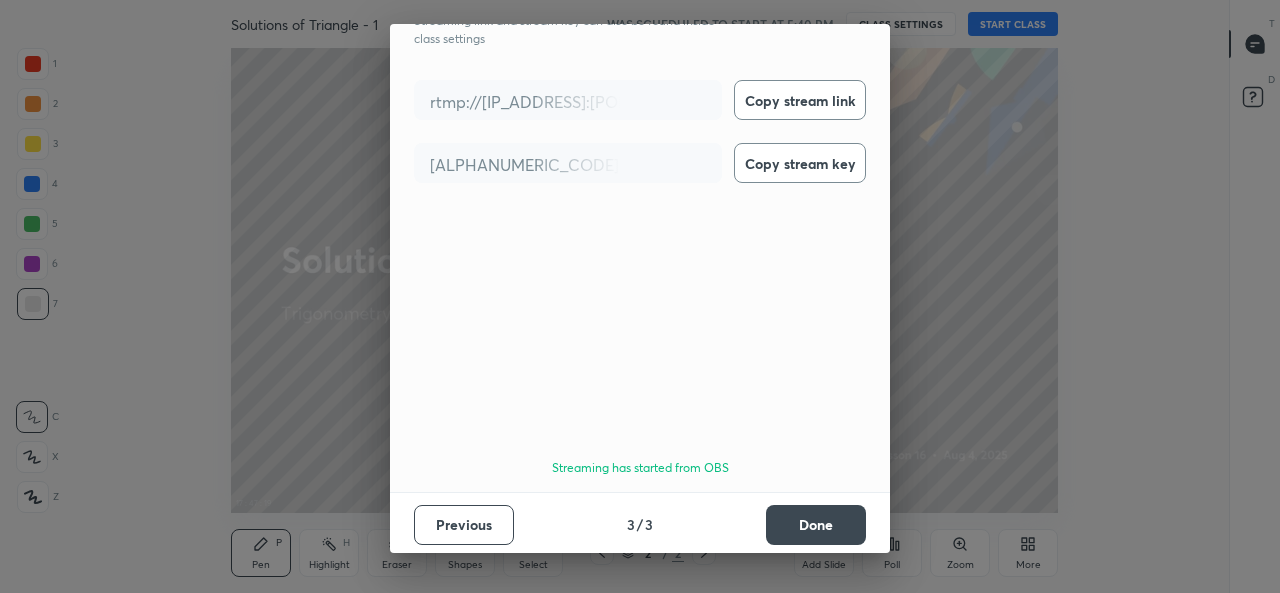 click on "Done" at bounding box center (816, 525) 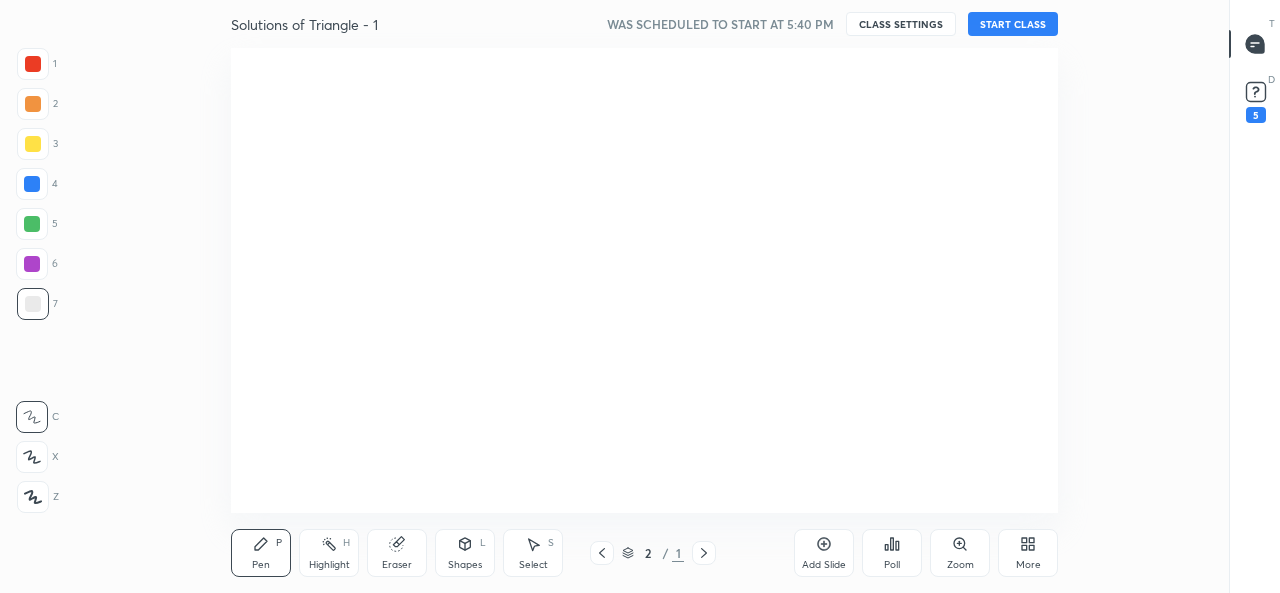 type on "x" 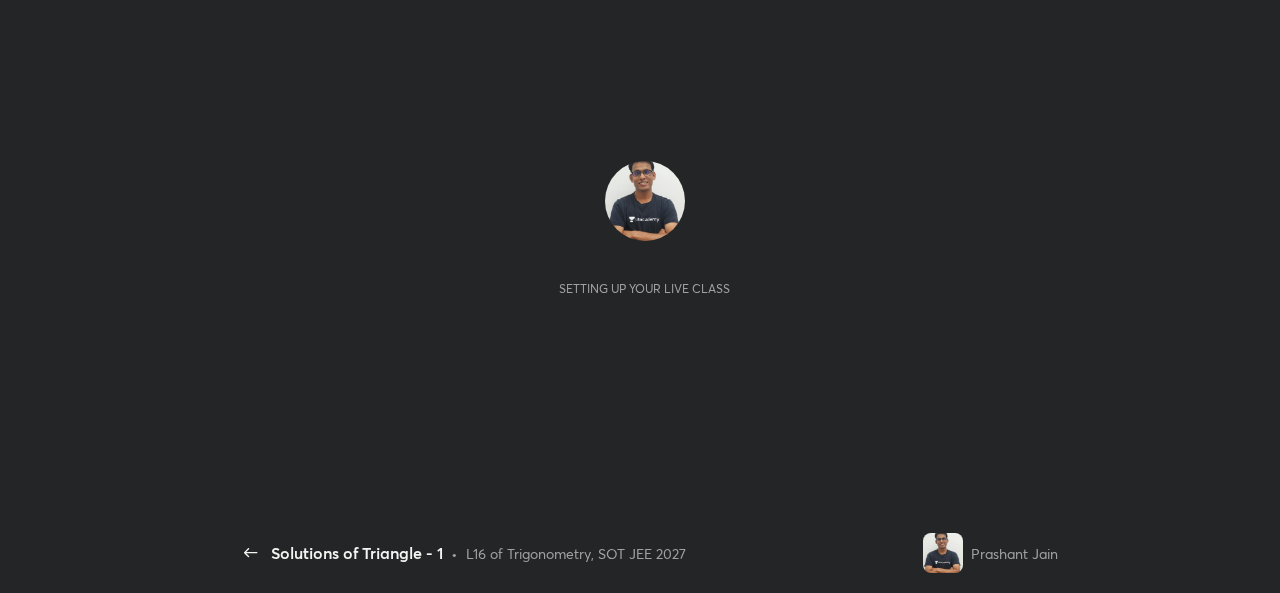 scroll, scrollTop: 0, scrollLeft: 0, axis: both 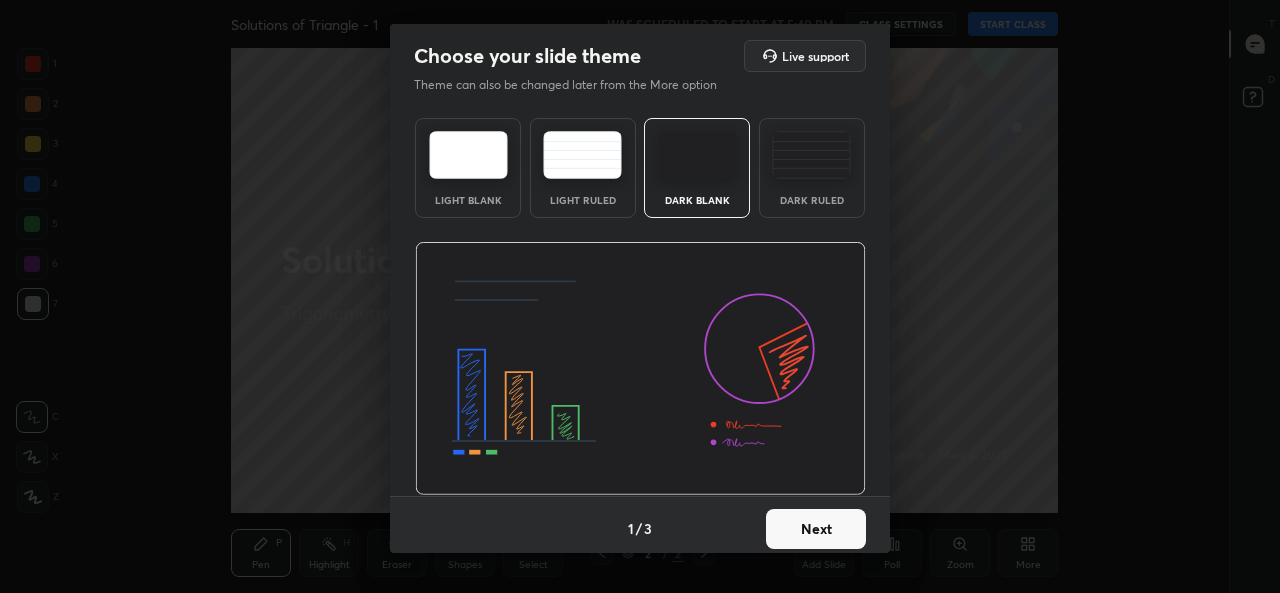 click on "Next" at bounding box center (816, 529) 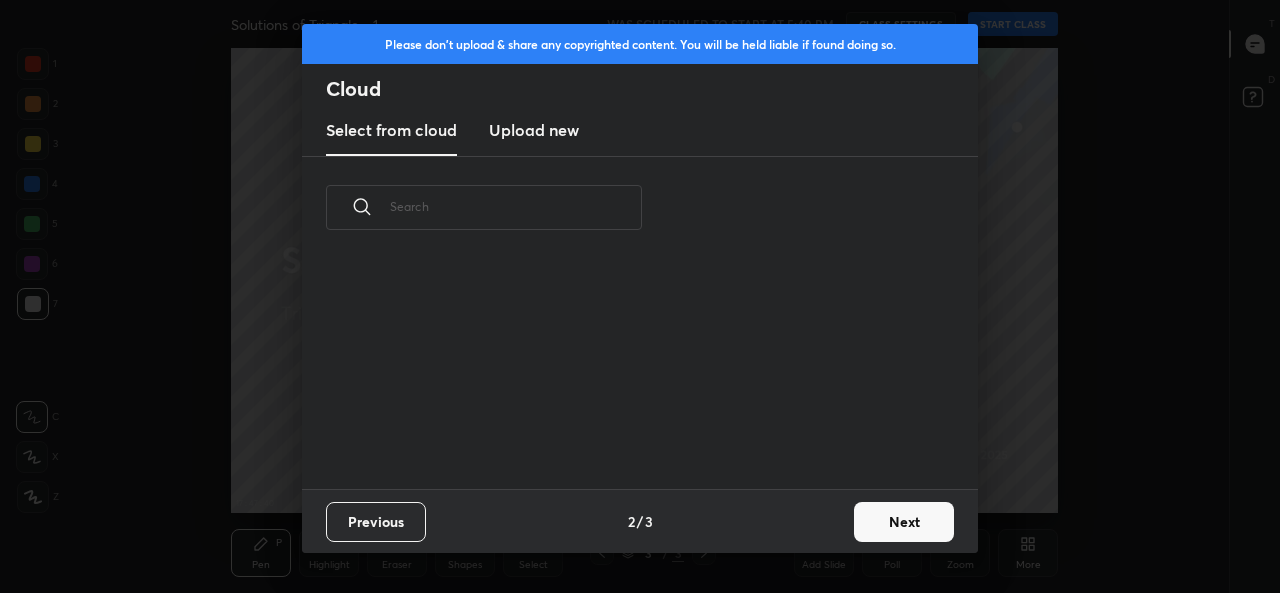 scroll, scrollTop: 7, scrollLeft: 11, axis: both 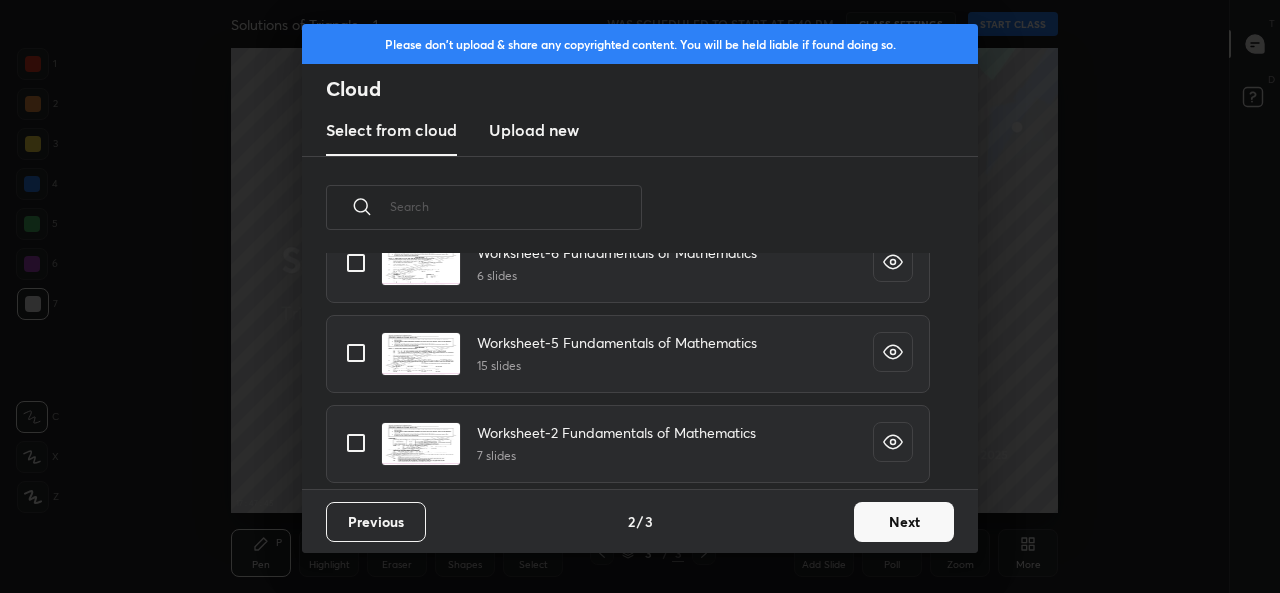click at bounding box center (516, 206) 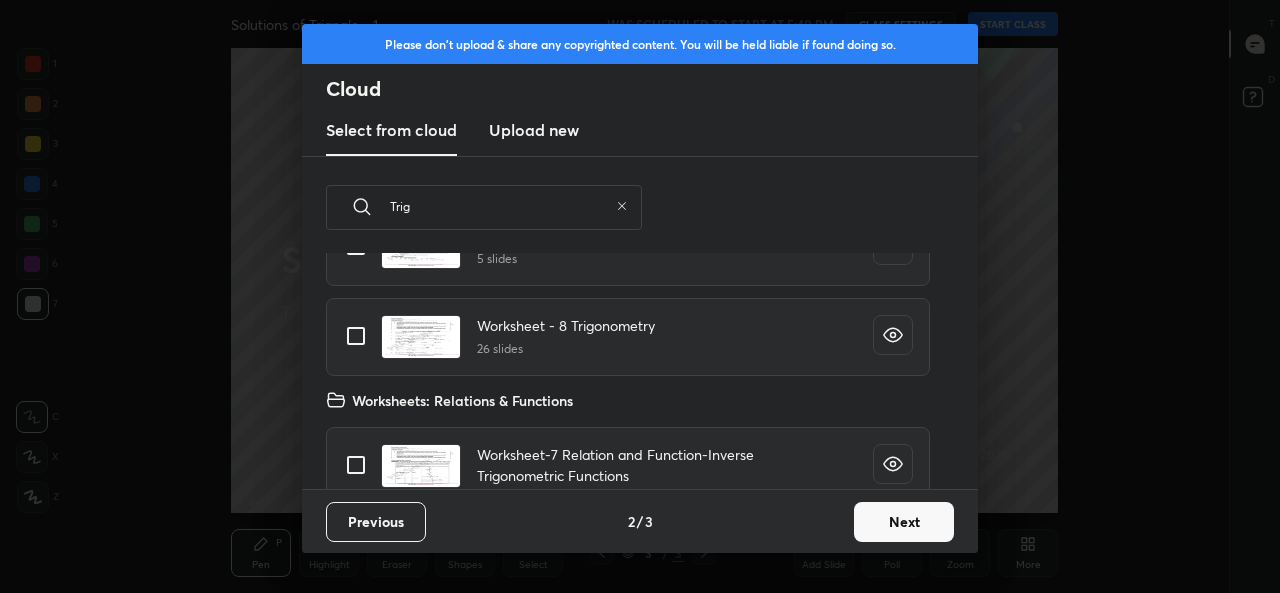 scroll, scrollTop: 719, scrollLeft: 0, axis: vertical 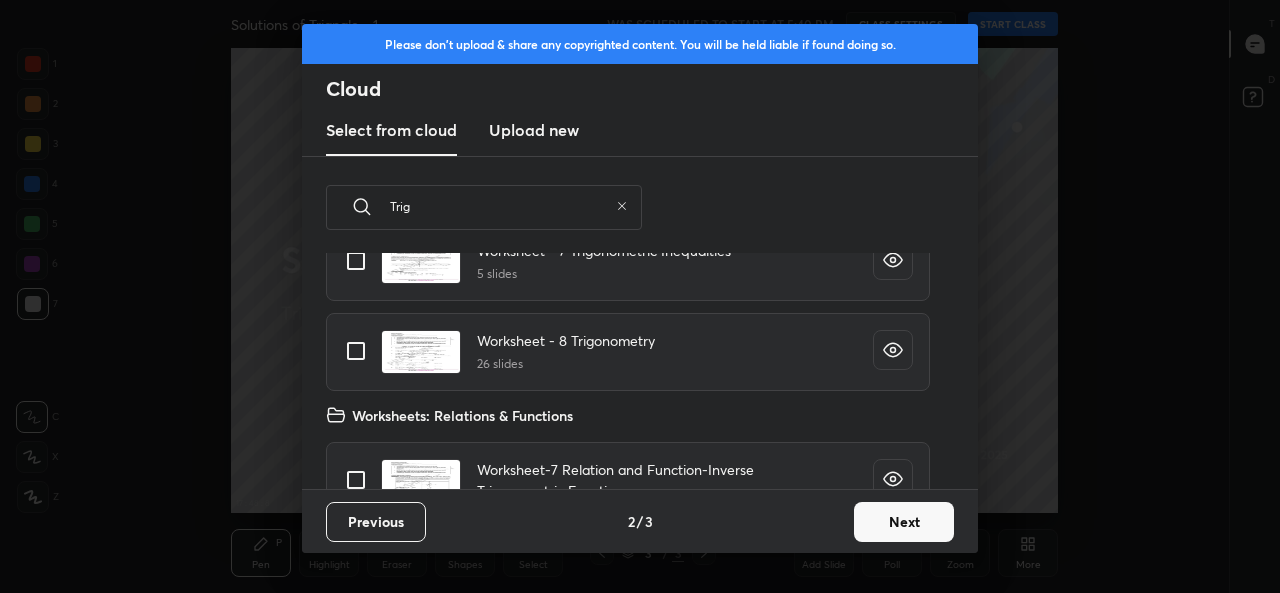 type on "Trig" 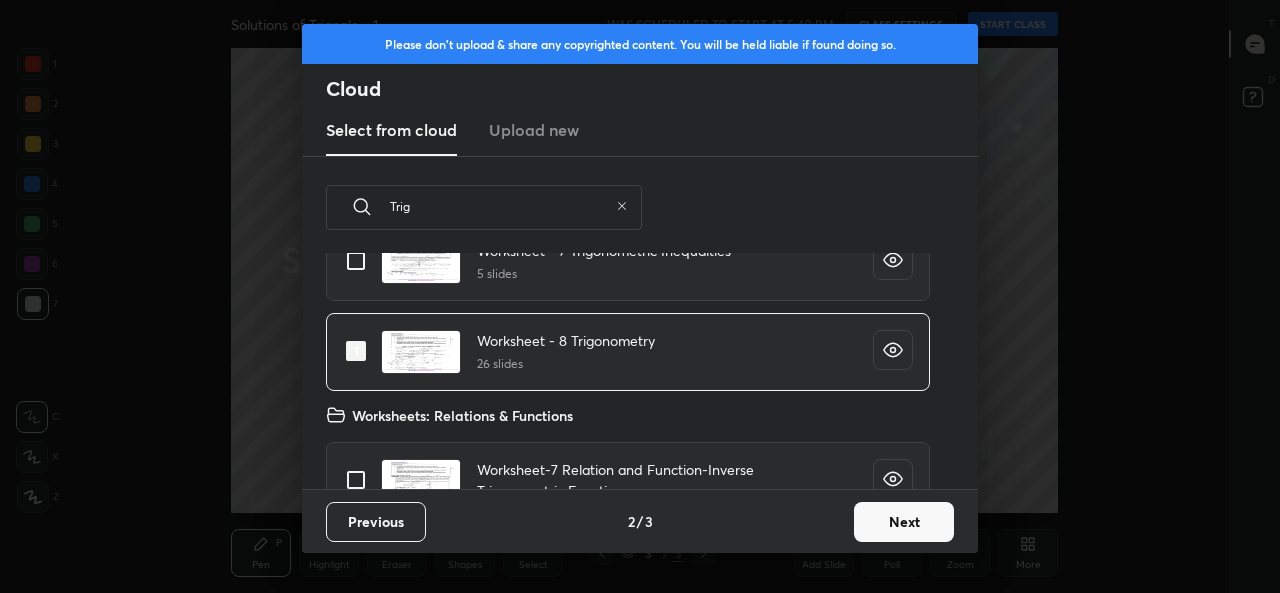 click on "Next" at bounding box center [904, 522] 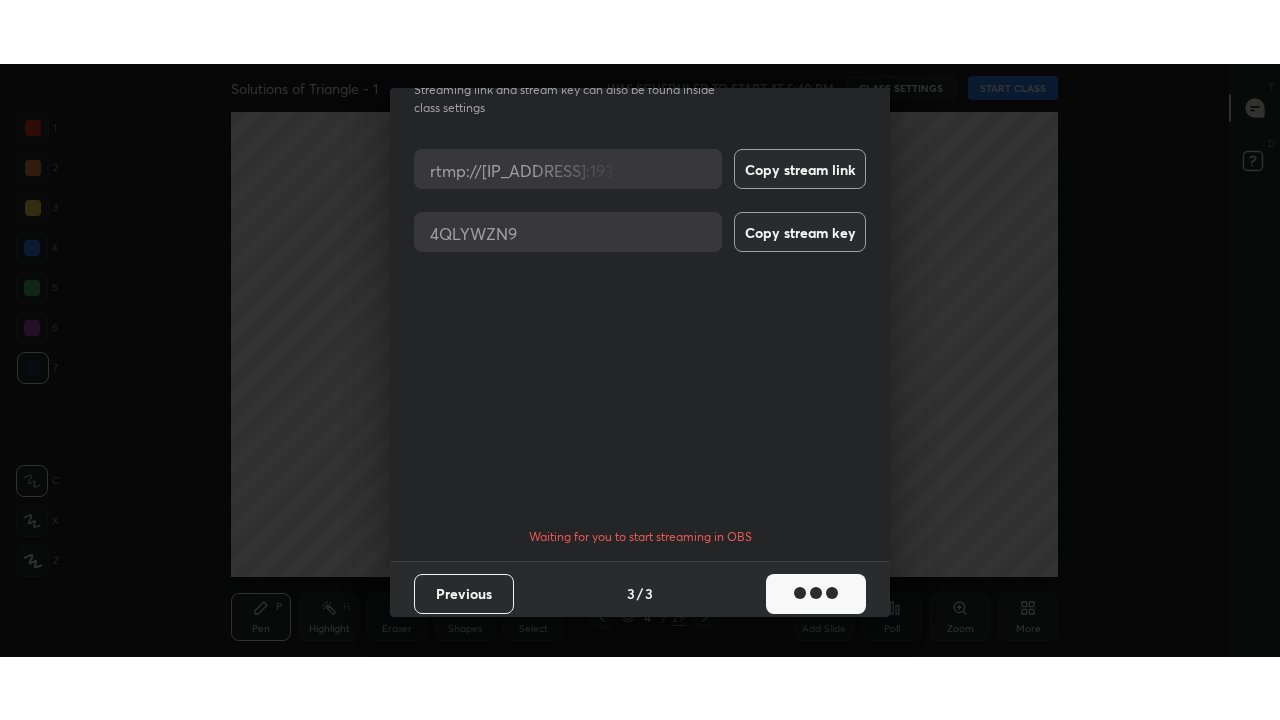 scroll, scrollTop: 63, scrollLeft: 0, axis: vertical 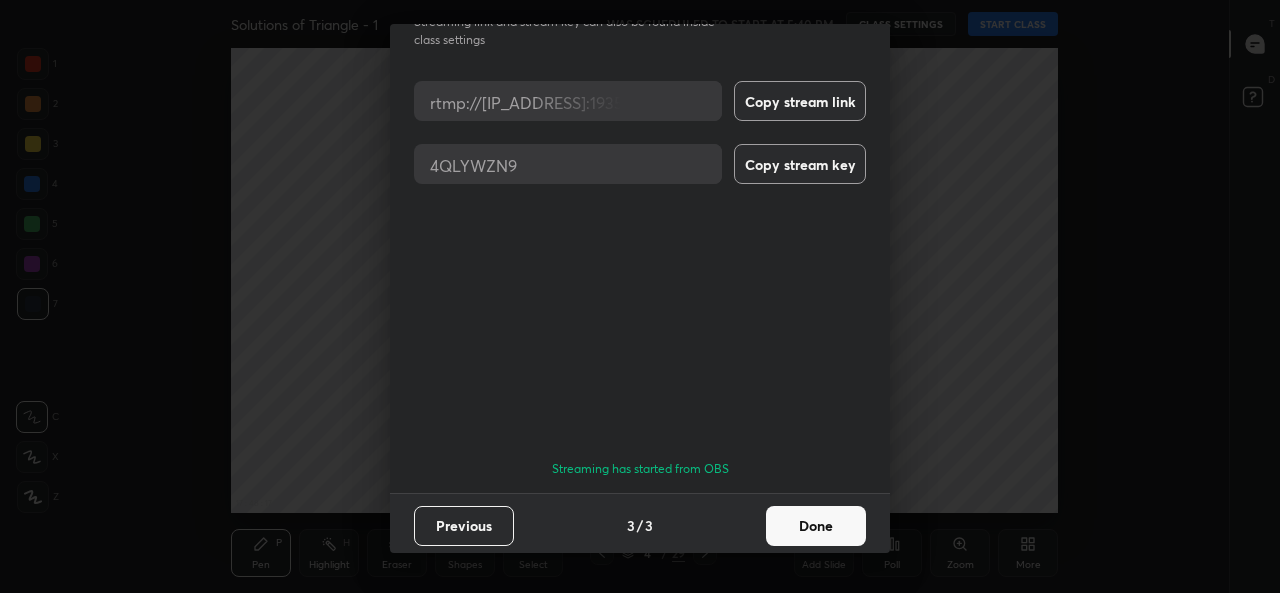 click on "Done" at bounding box center [816, 526] 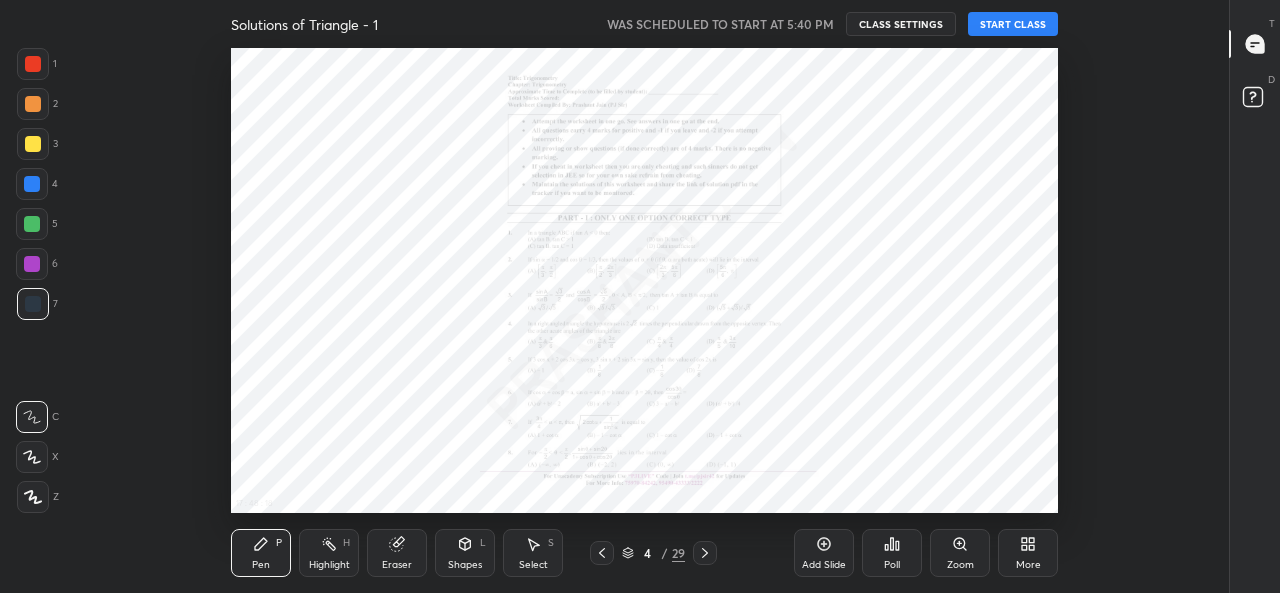 click on "START CLASS" at bounding box center (1013, 24) 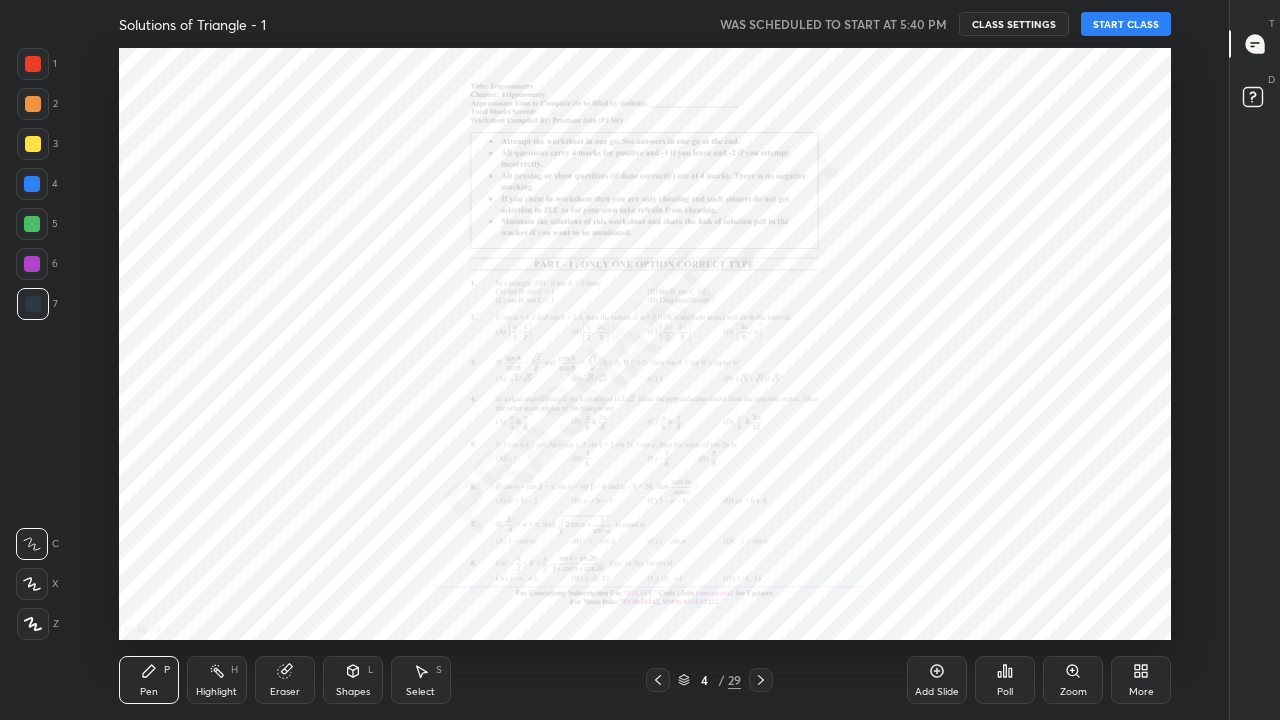 scroll, scrollTop: 99408, scrollLeft: 98838, axis: both 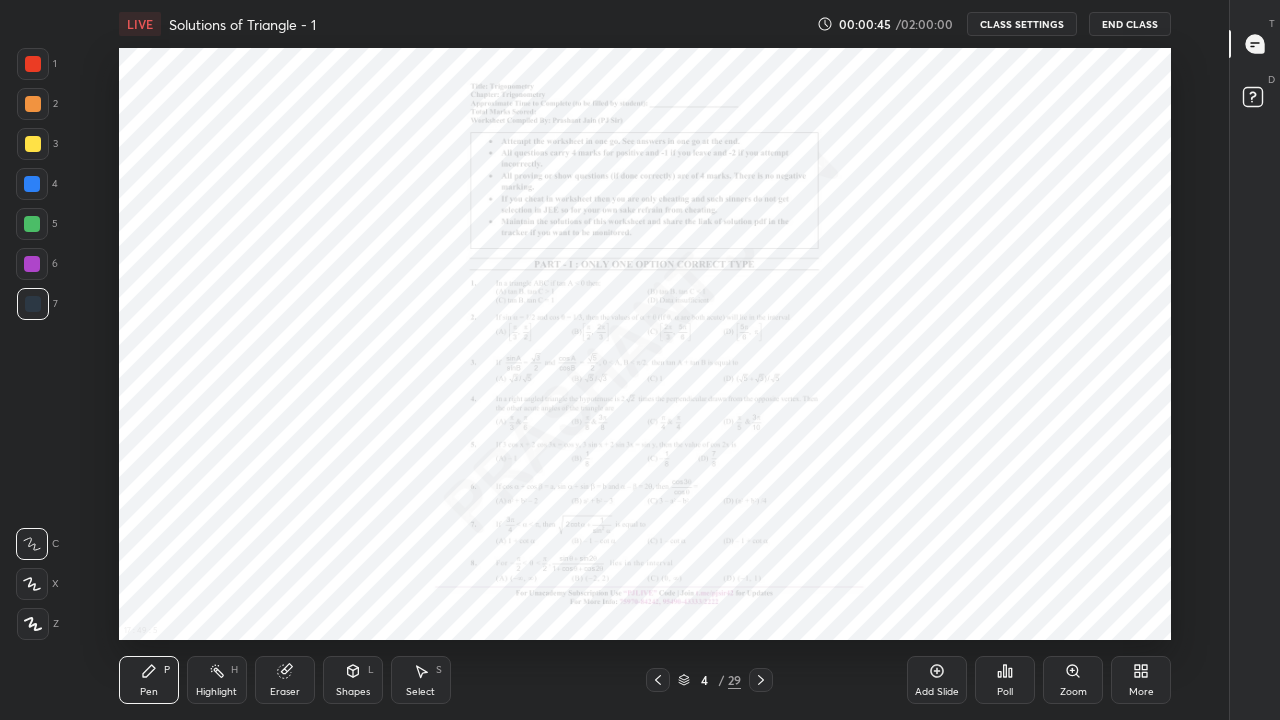 click 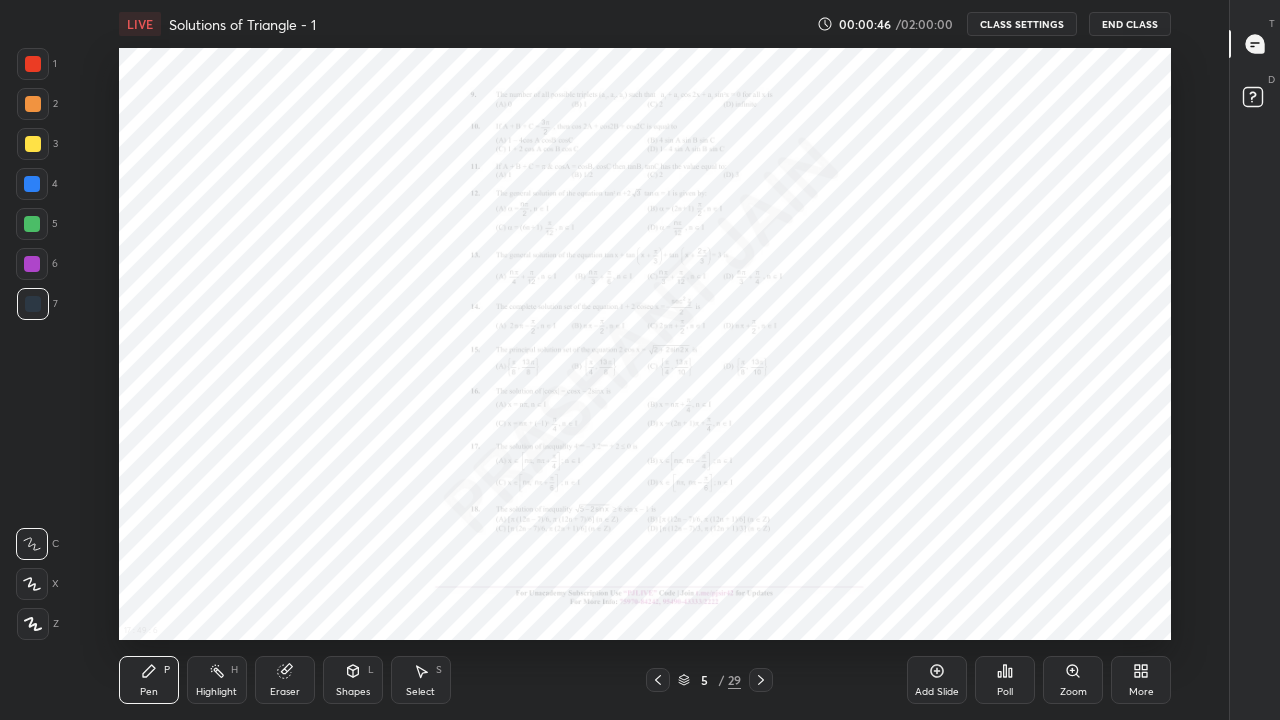 click 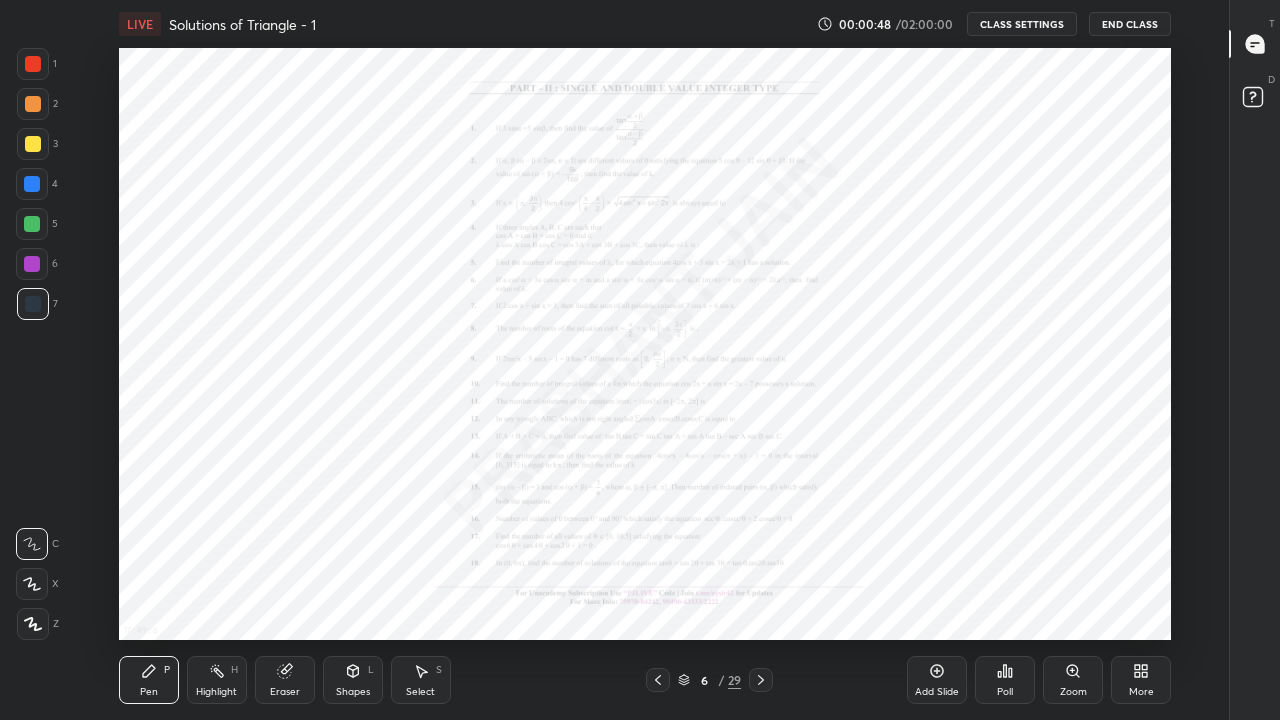 click 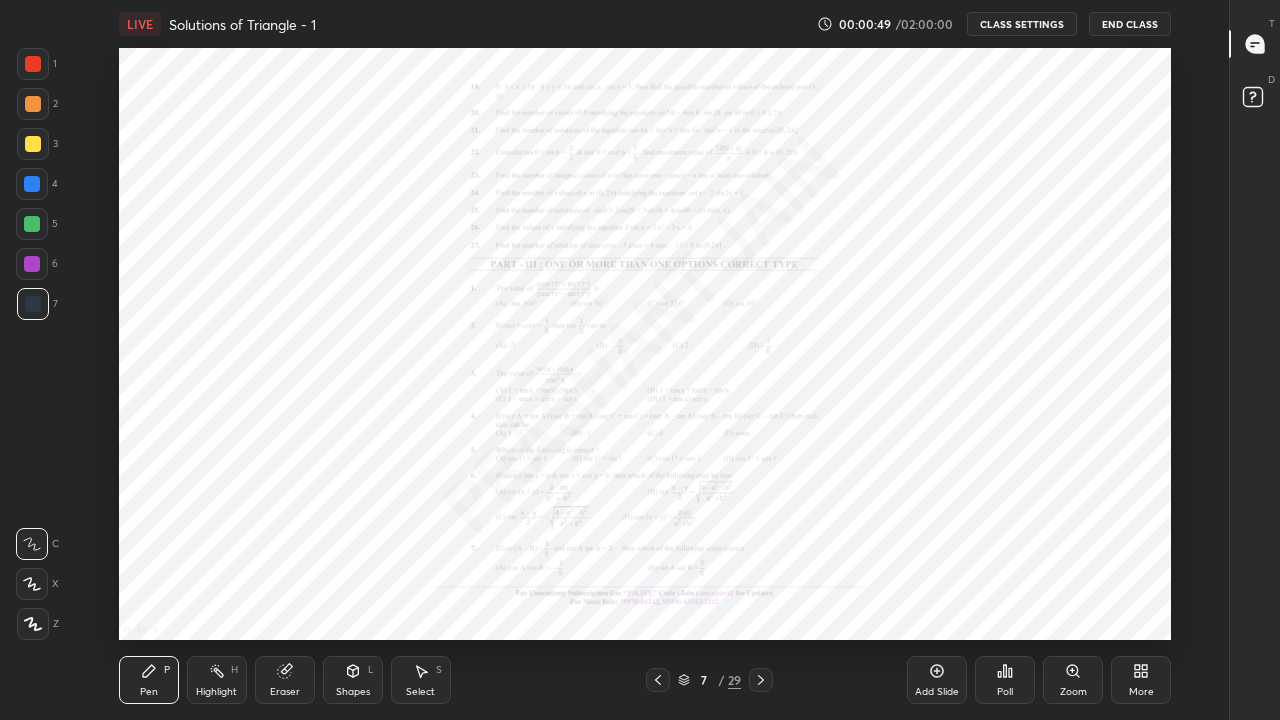 click 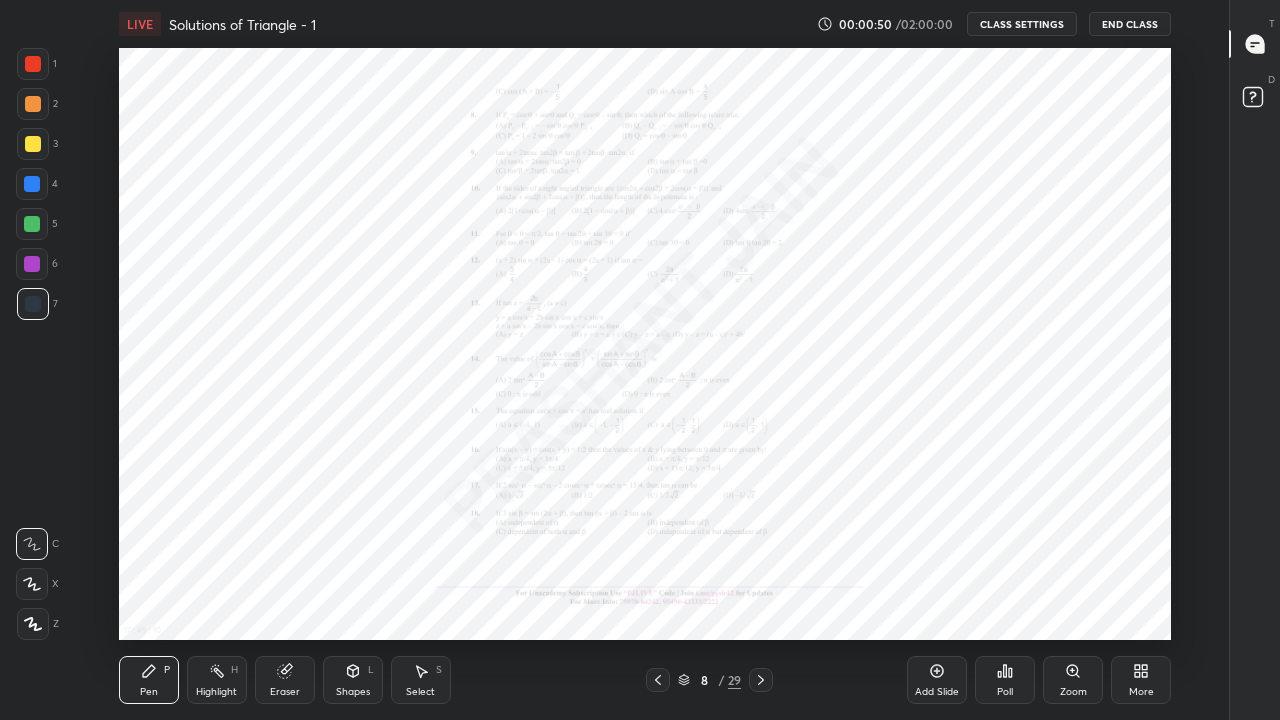 click 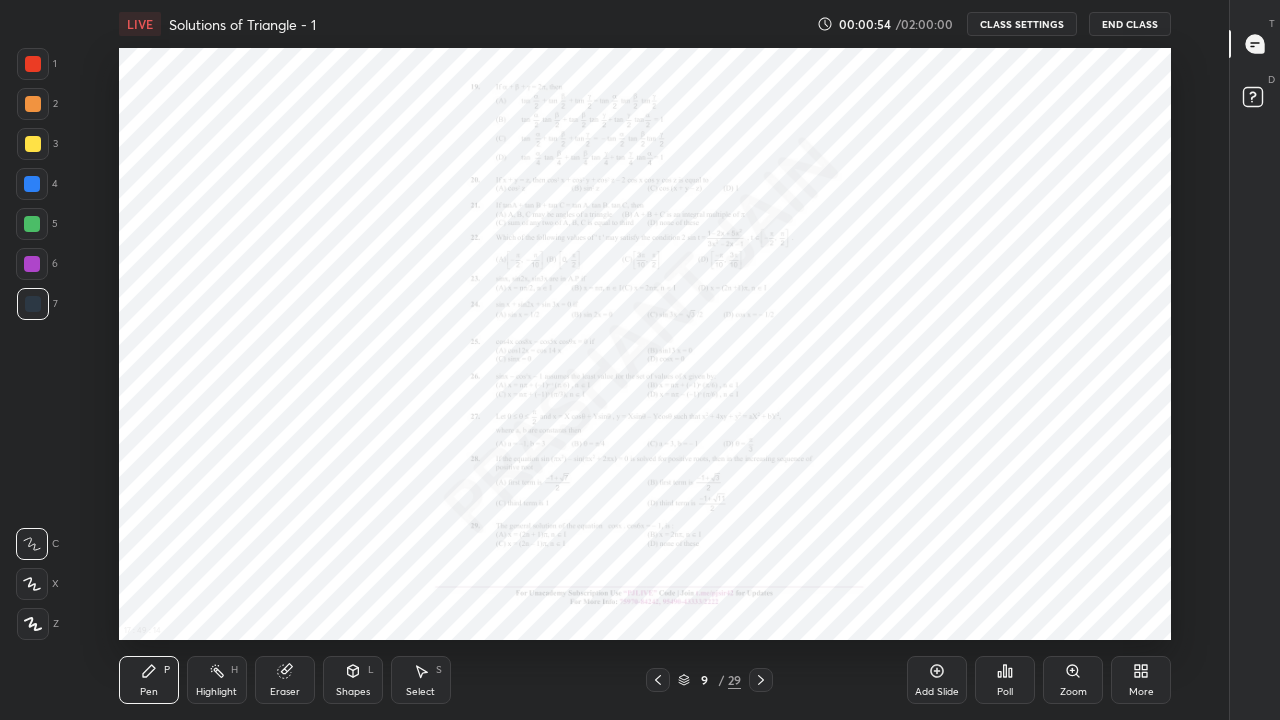 click on "Zoom" at bounding box center [1073, 680] 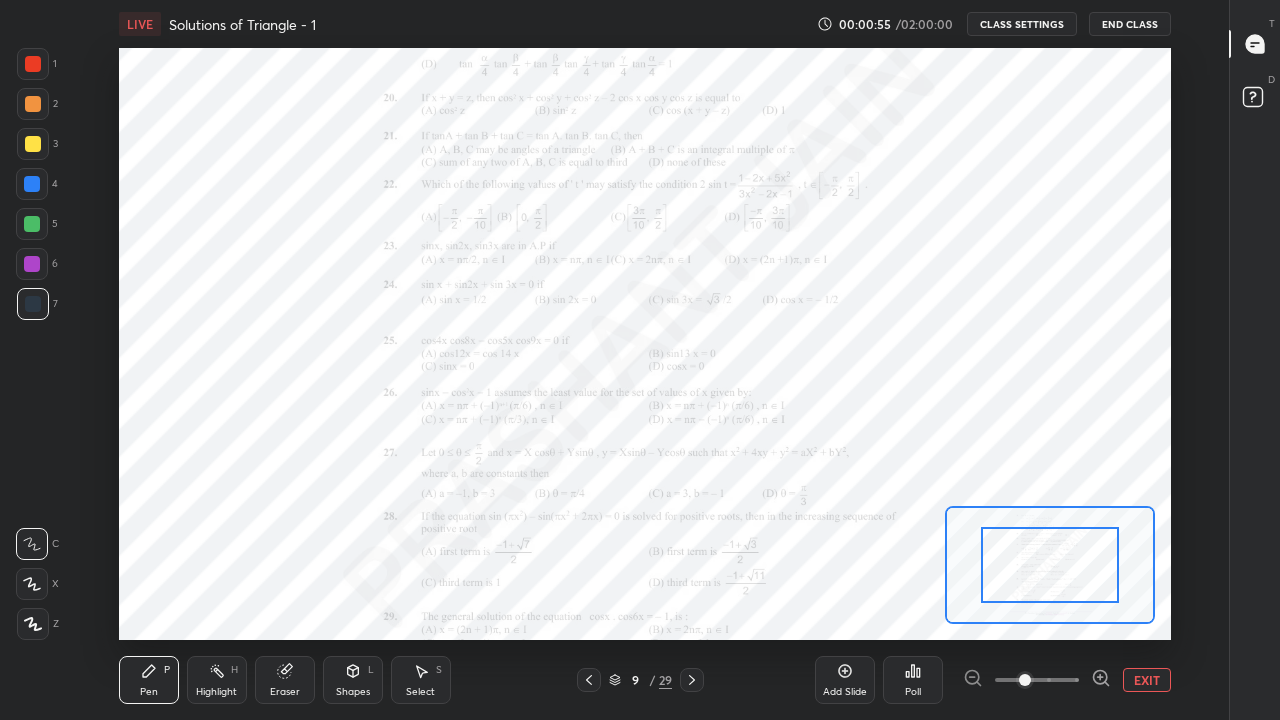 click 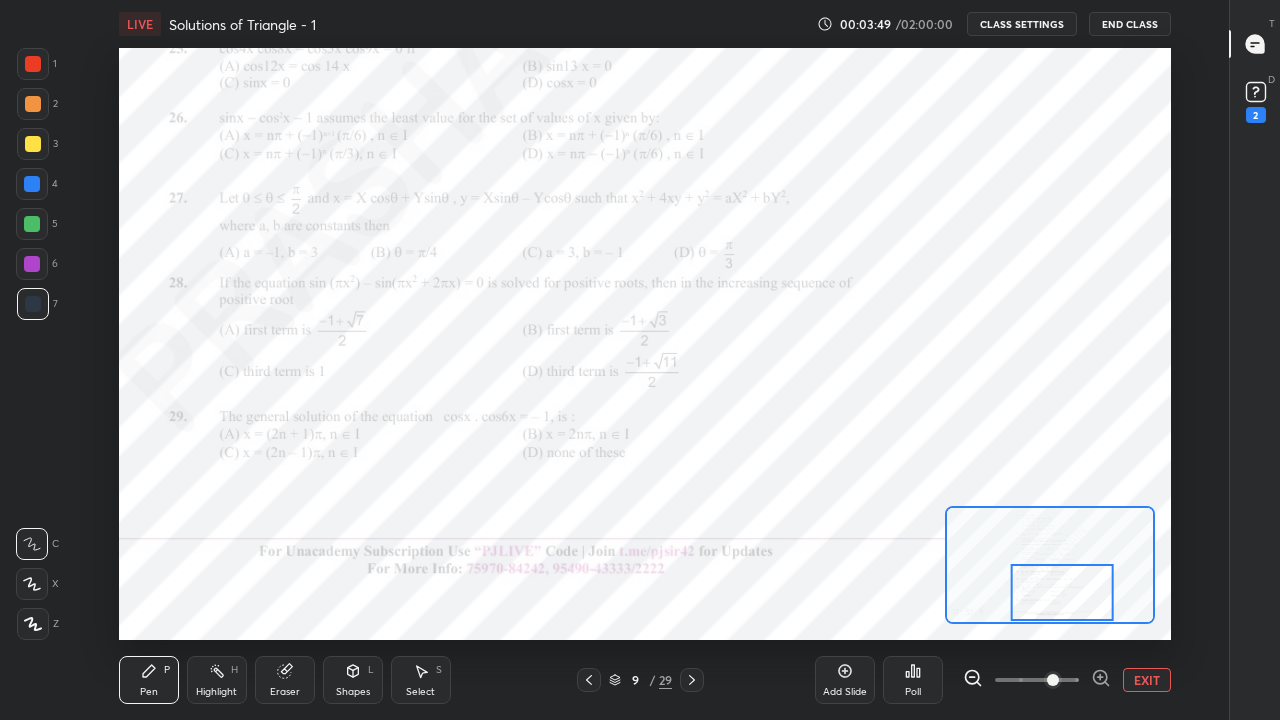 click 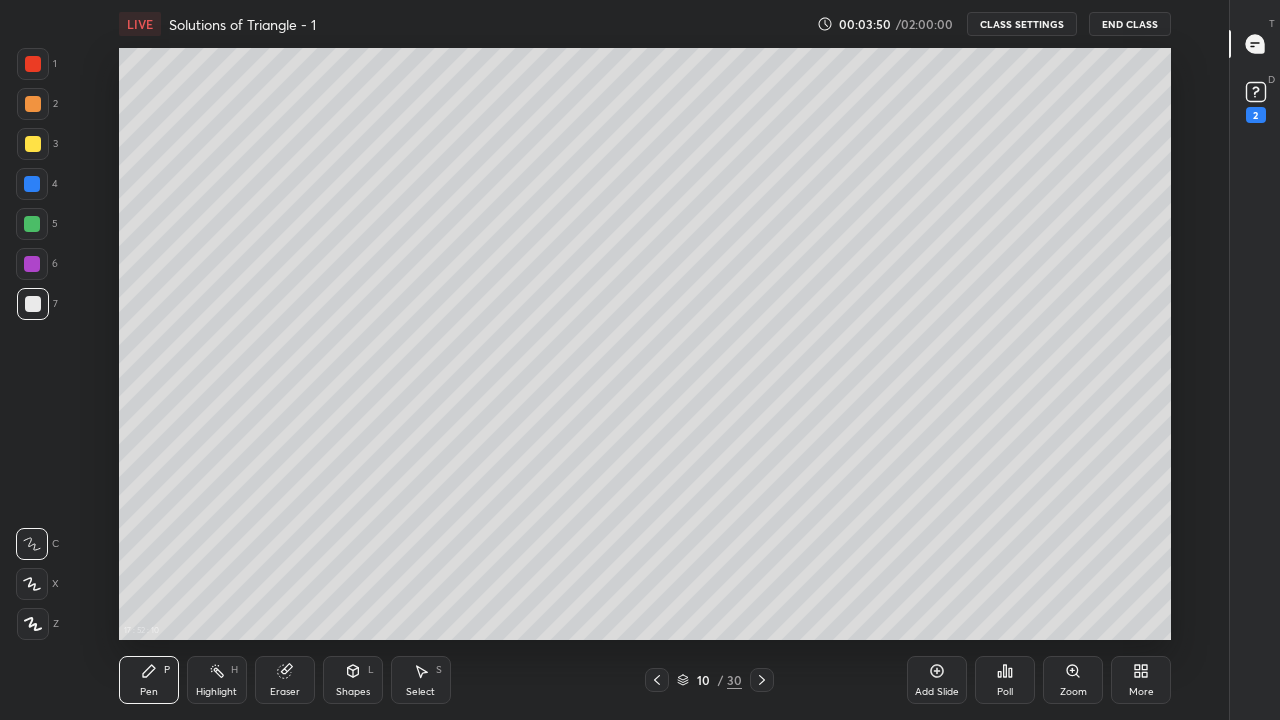 click at bounding box center [33, 144] 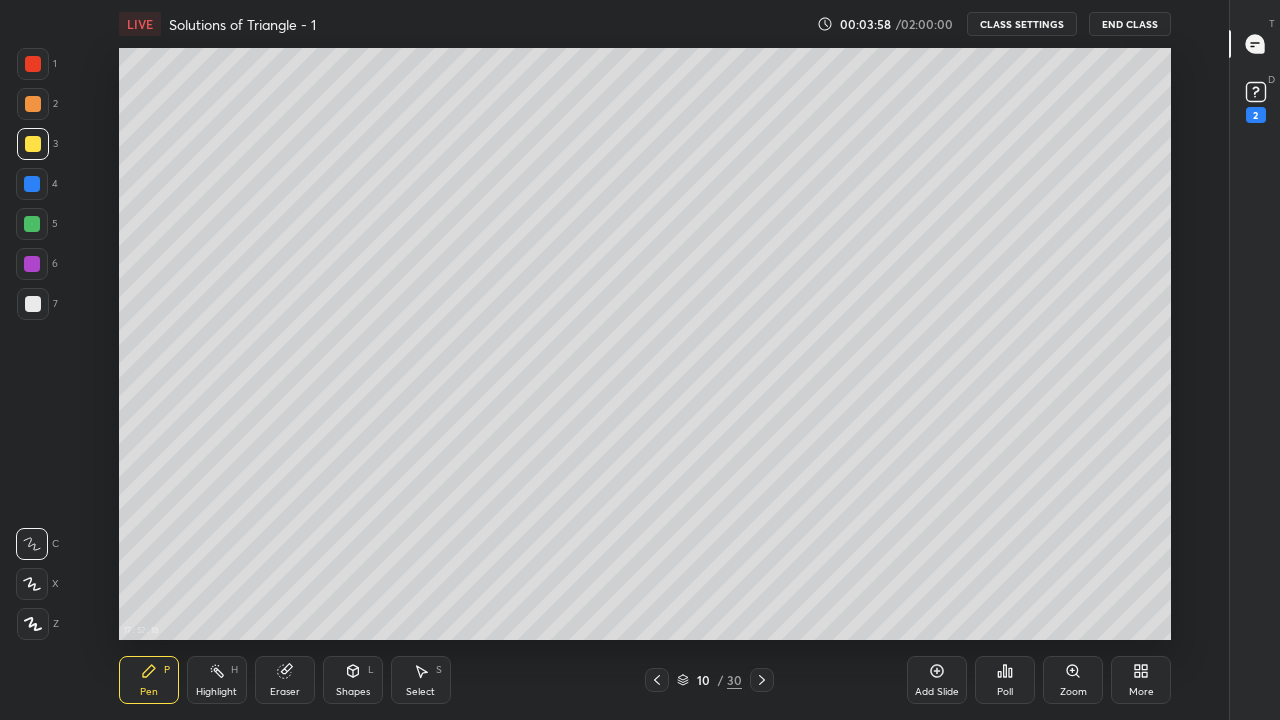 click 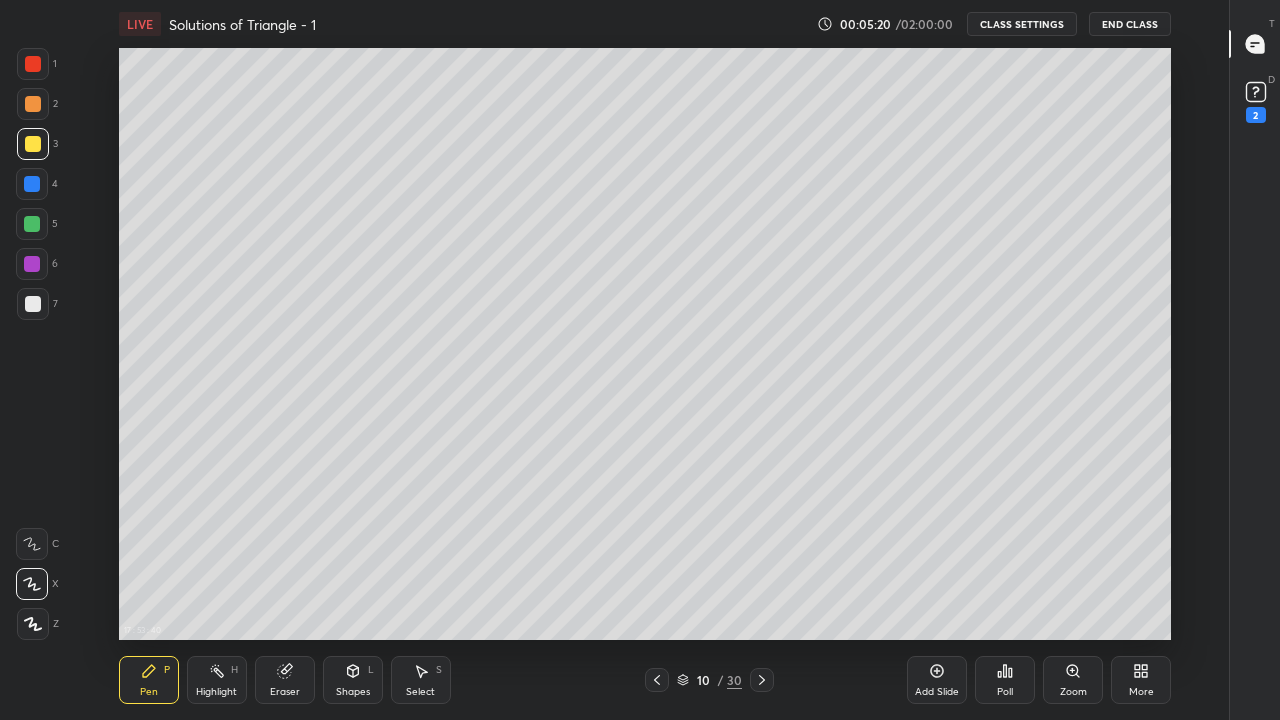 click 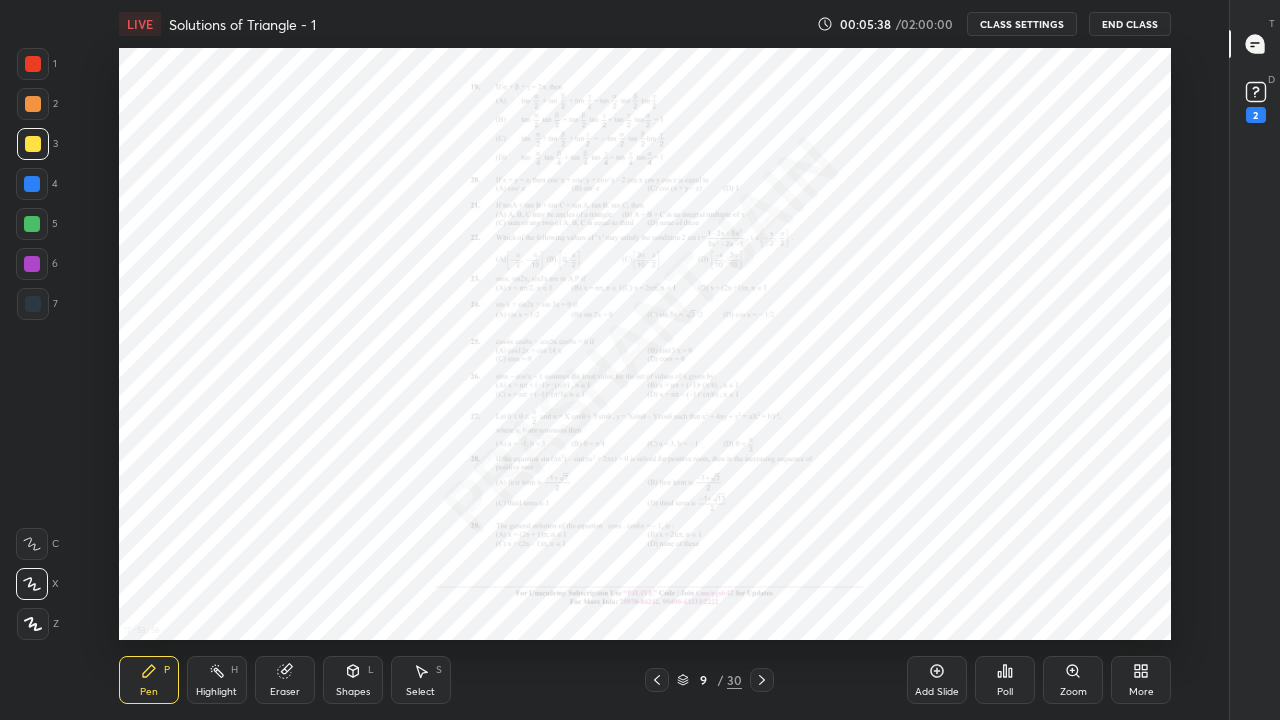 click on "Zoom" at bounding box center [1073, 680] 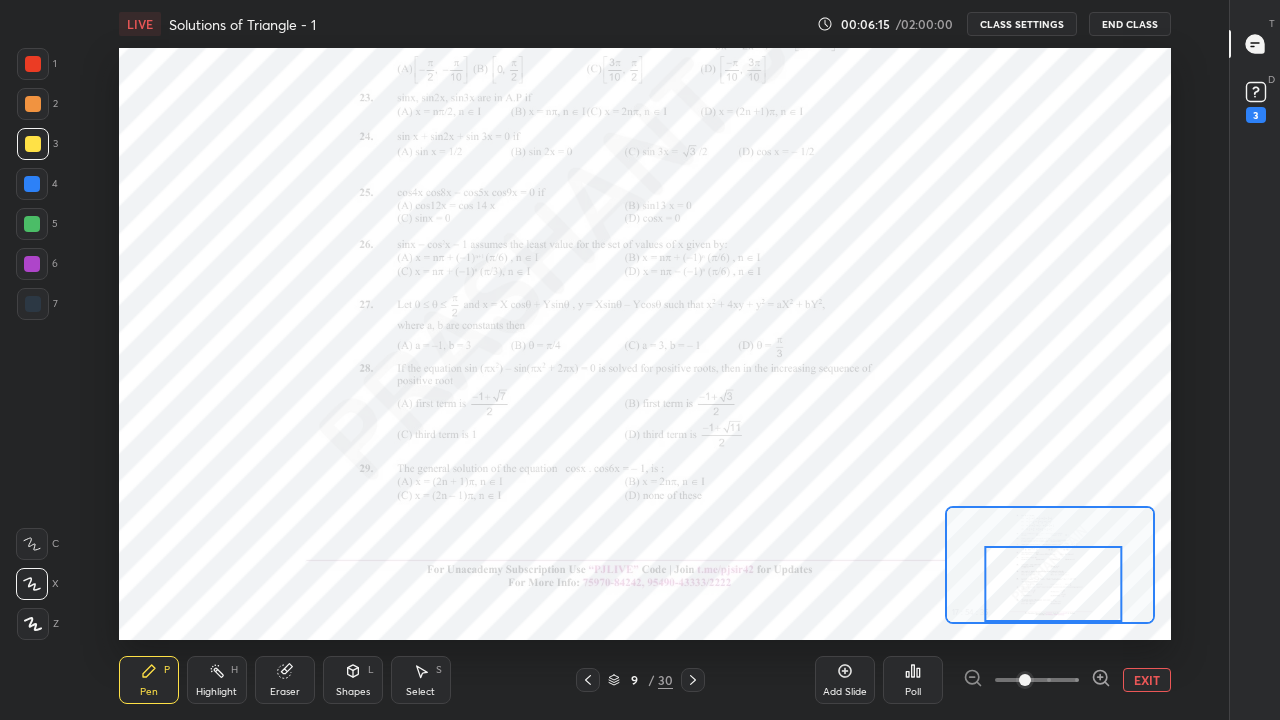click at bounding box center [33, 304] 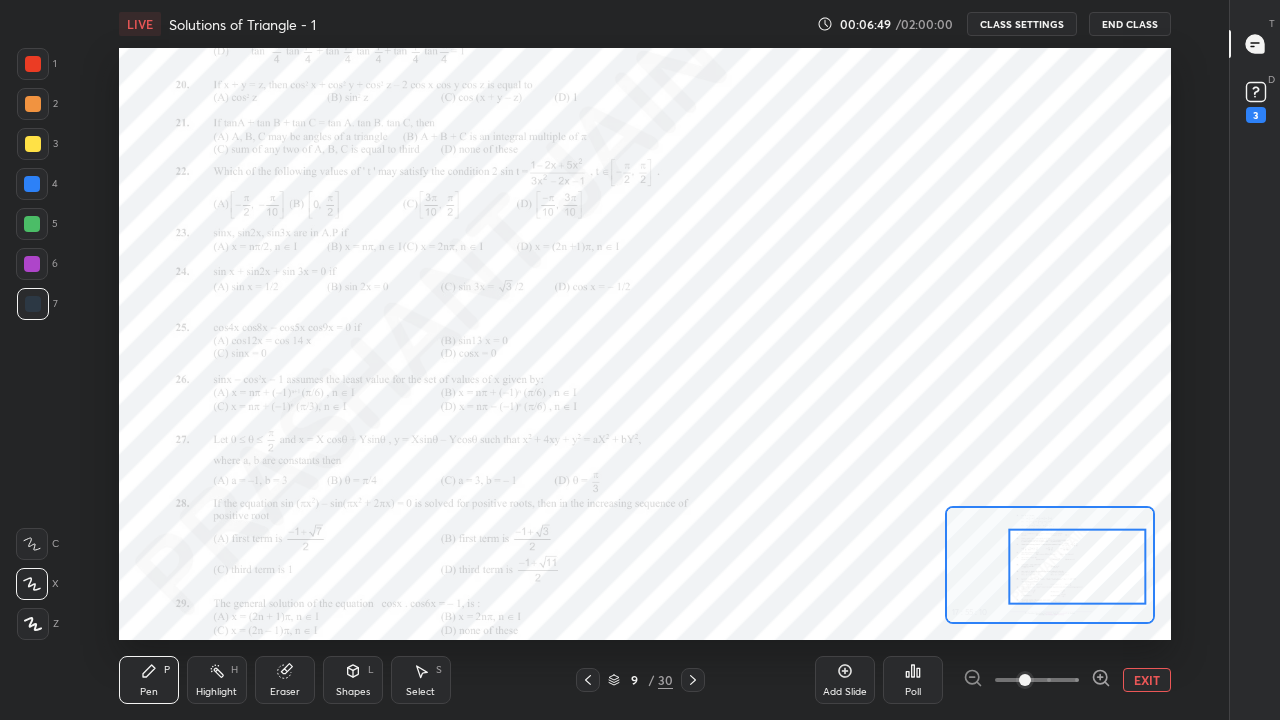 click 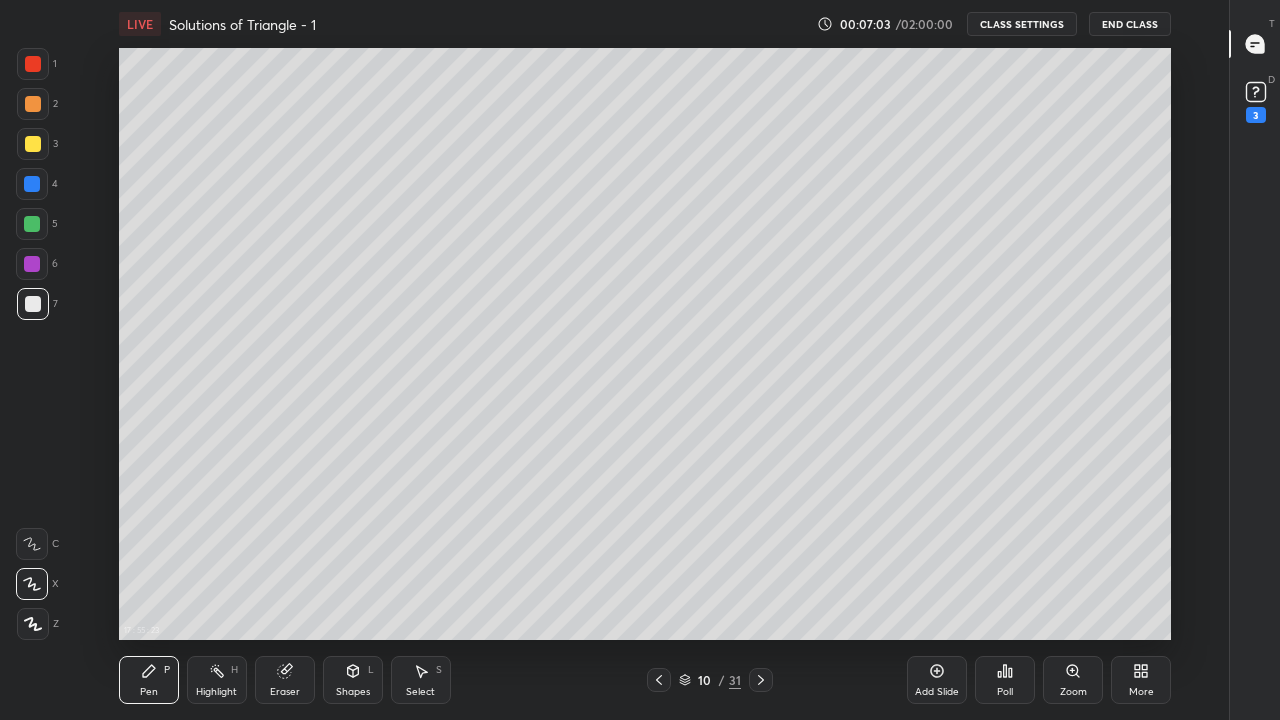 click at bounding box center [659, 680] 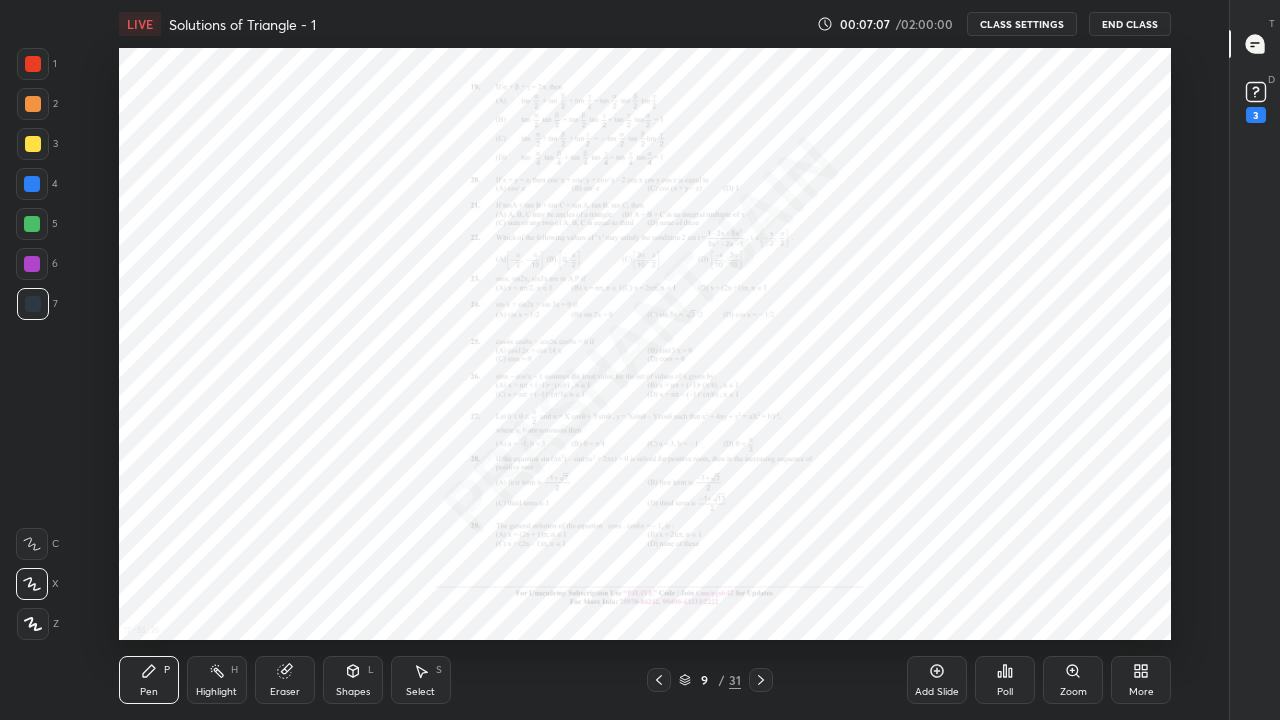 click 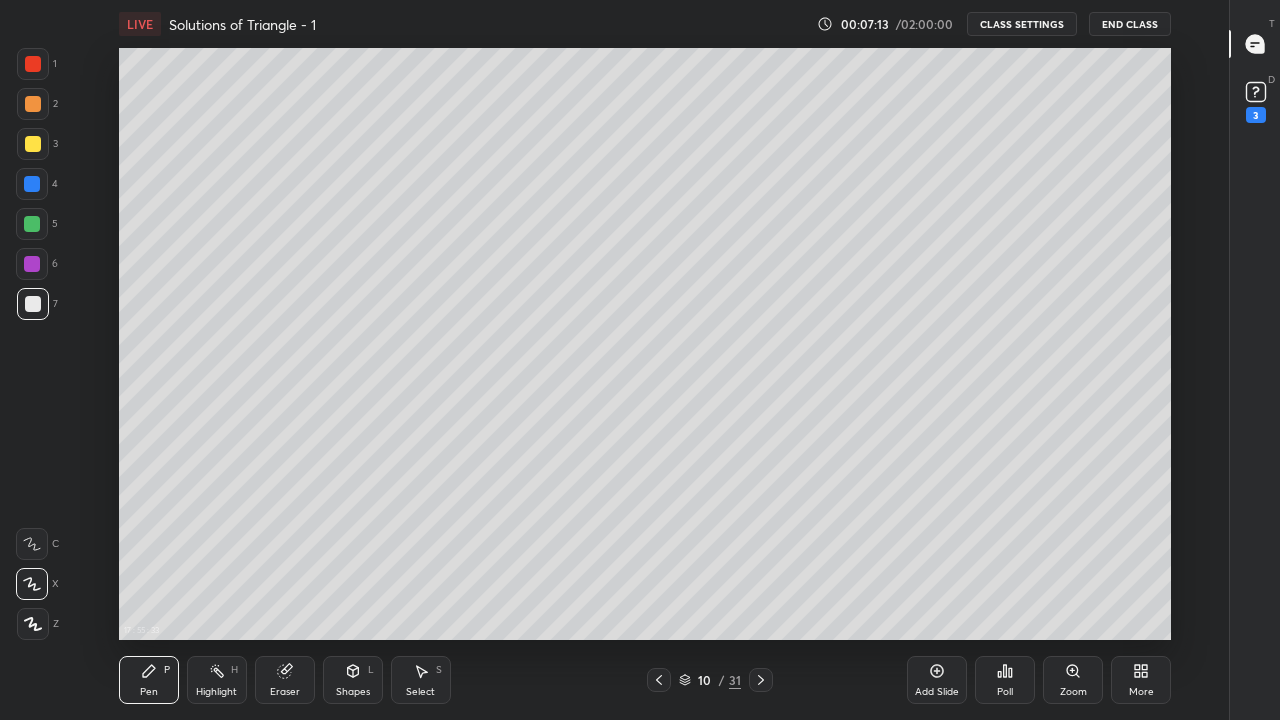 click 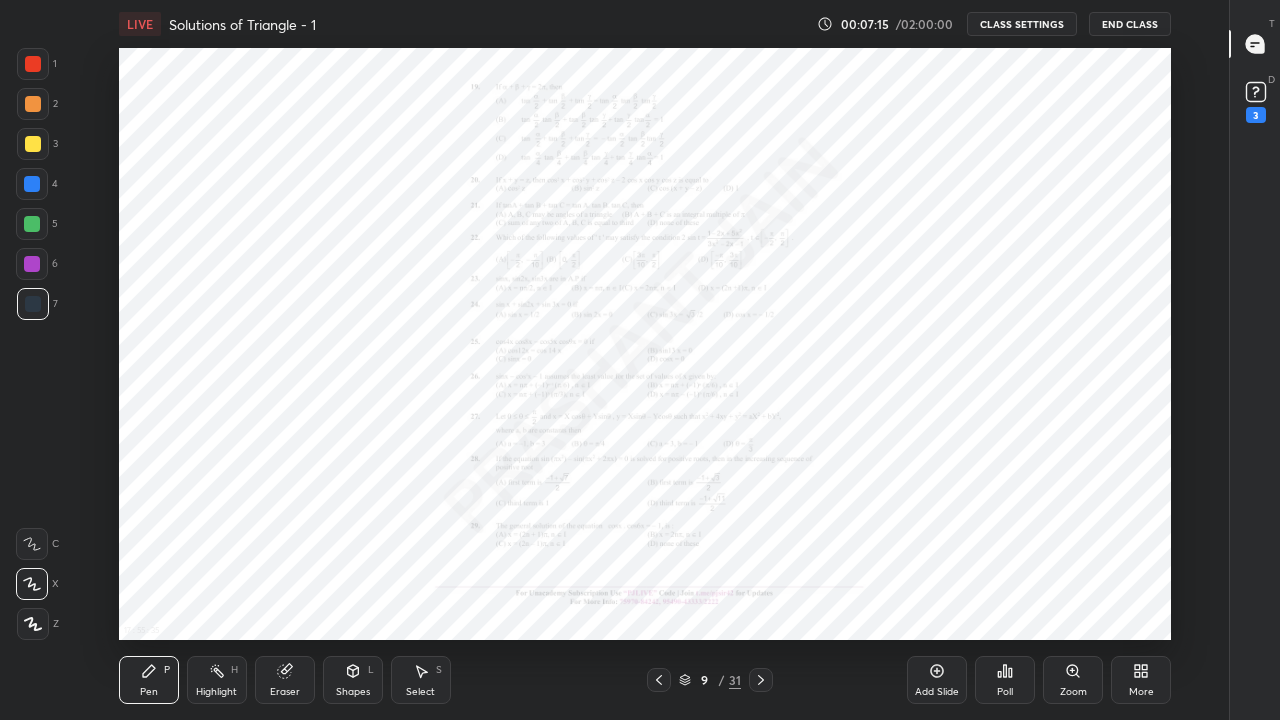 click 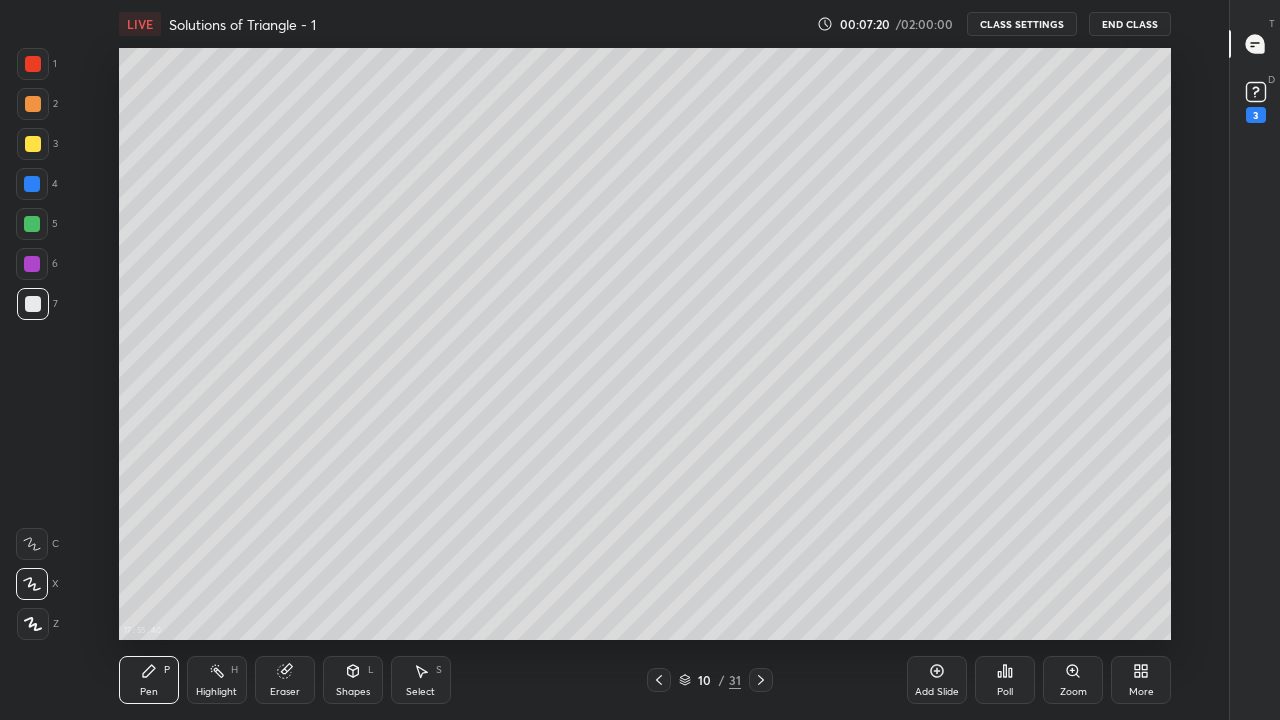 click 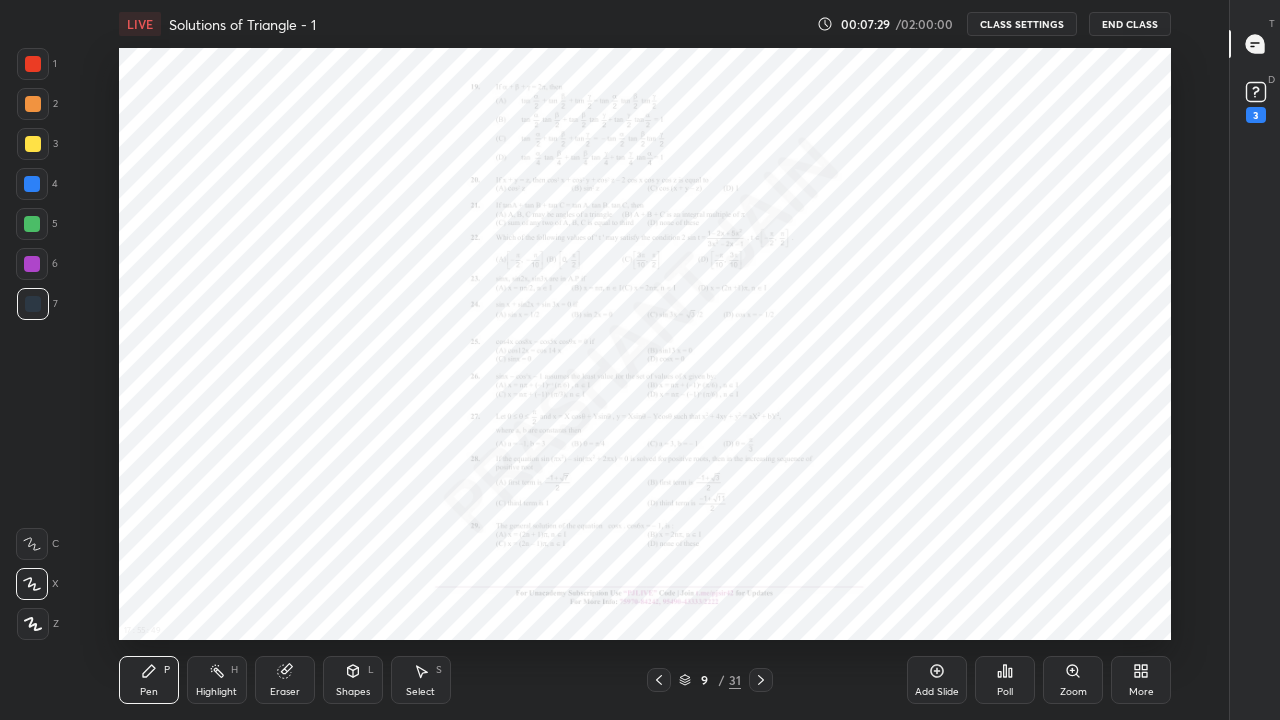 click at bounding box center [761, 680] 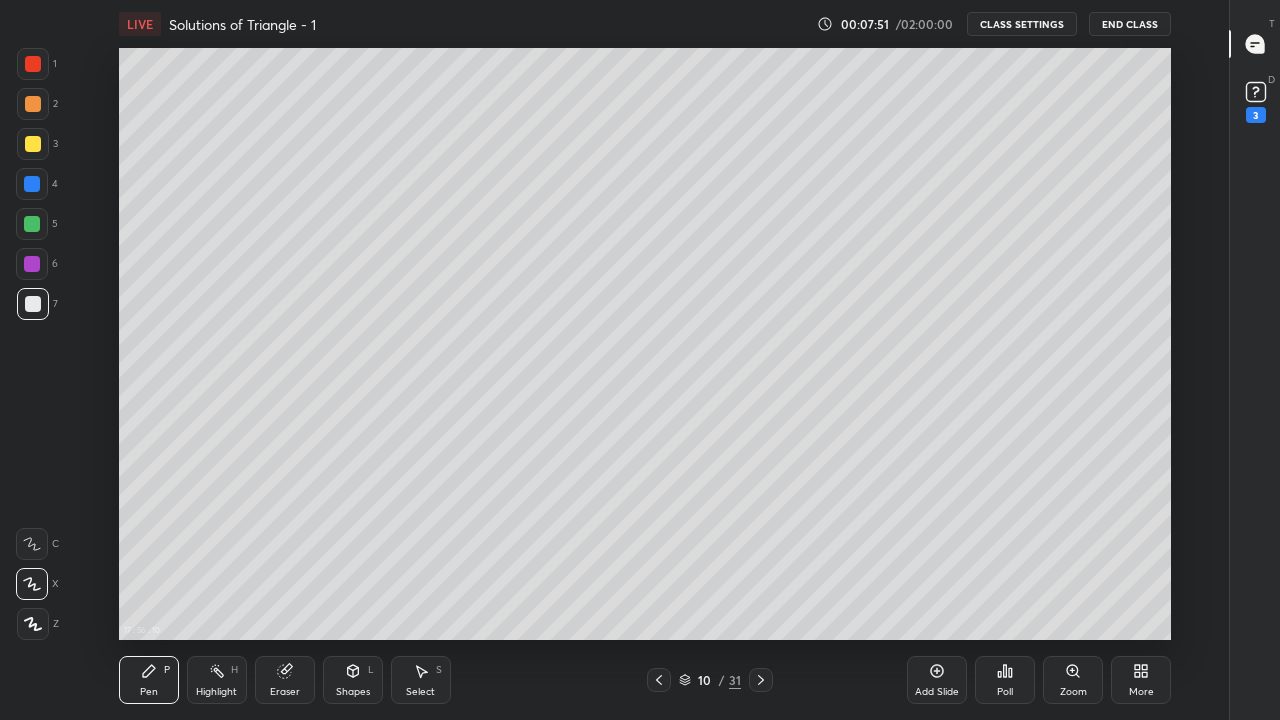 click 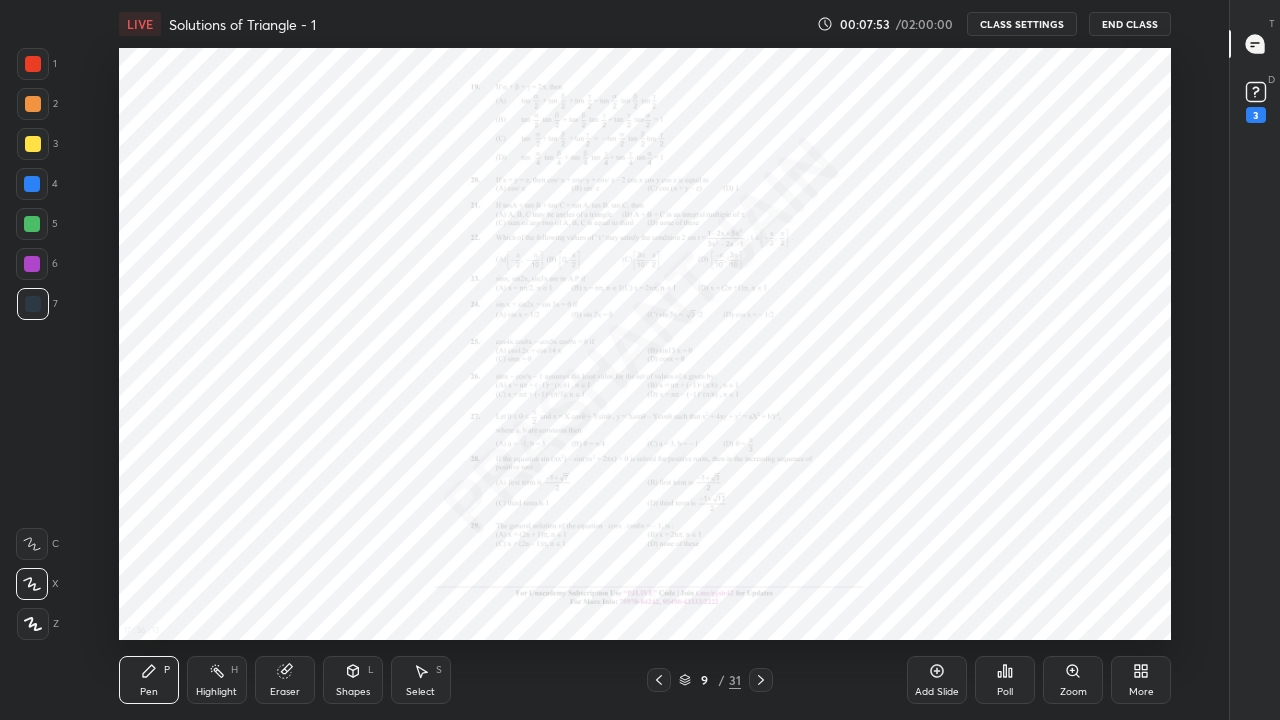 click 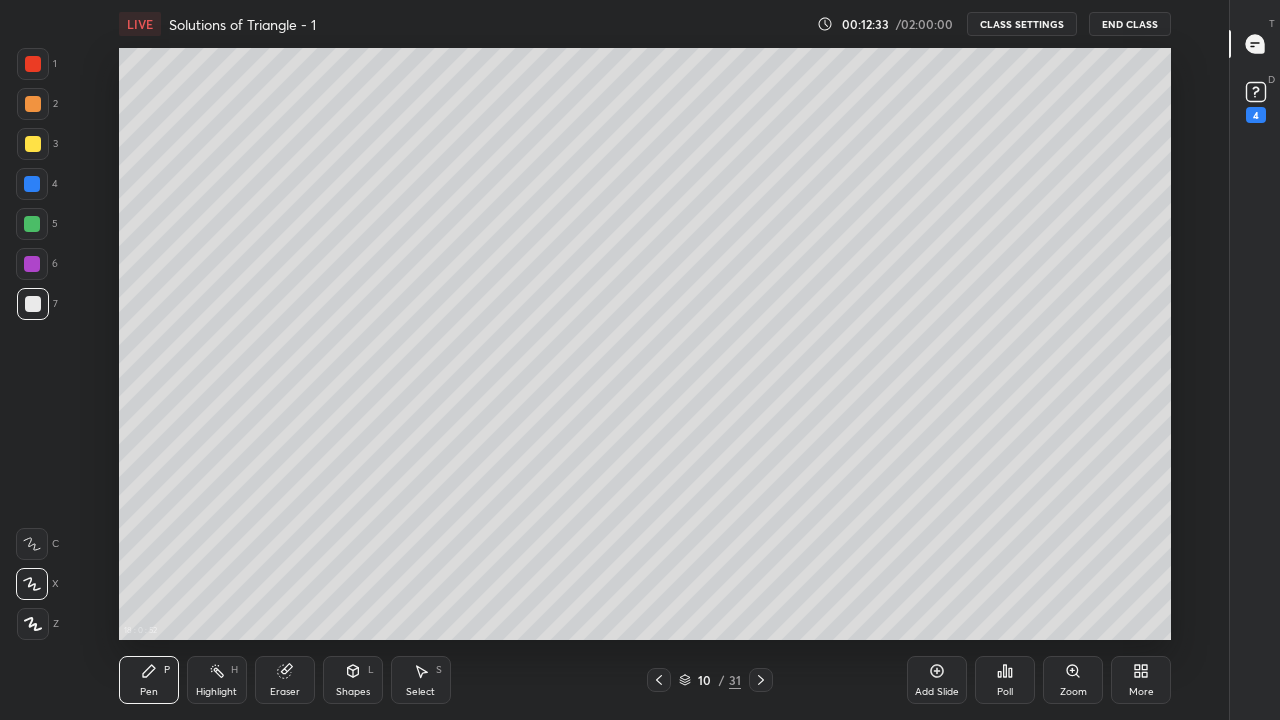 click 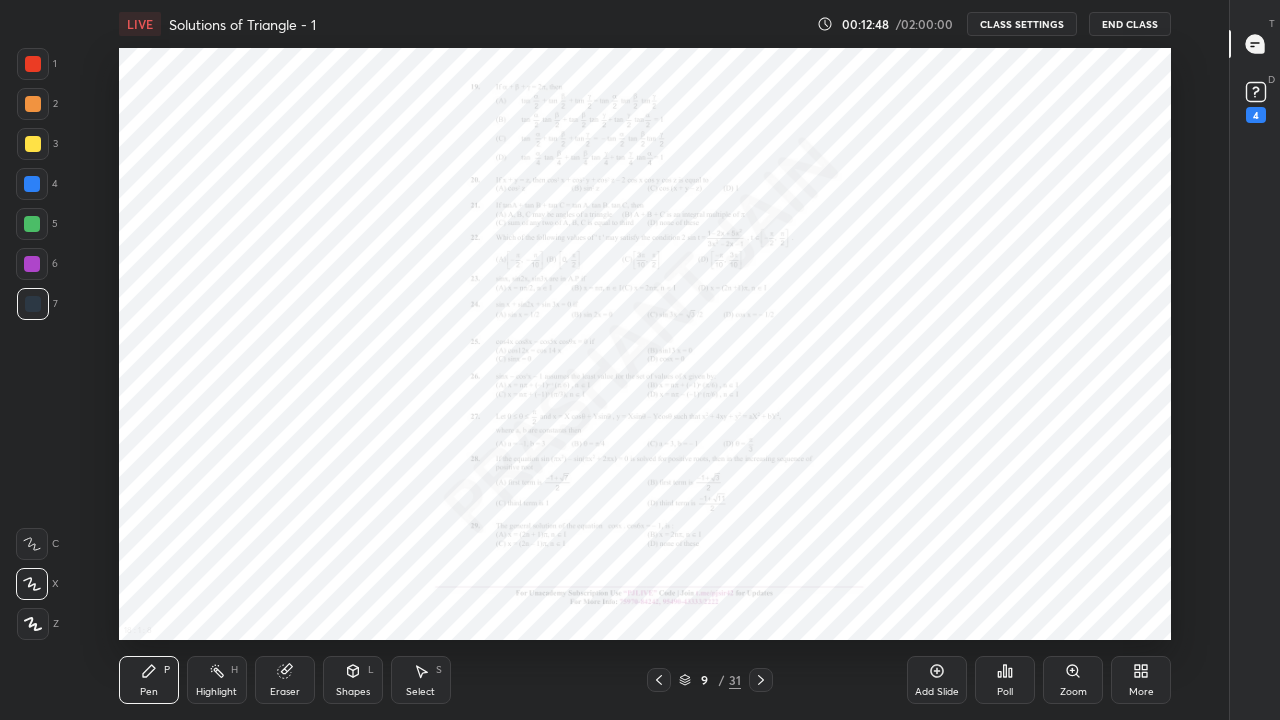 click 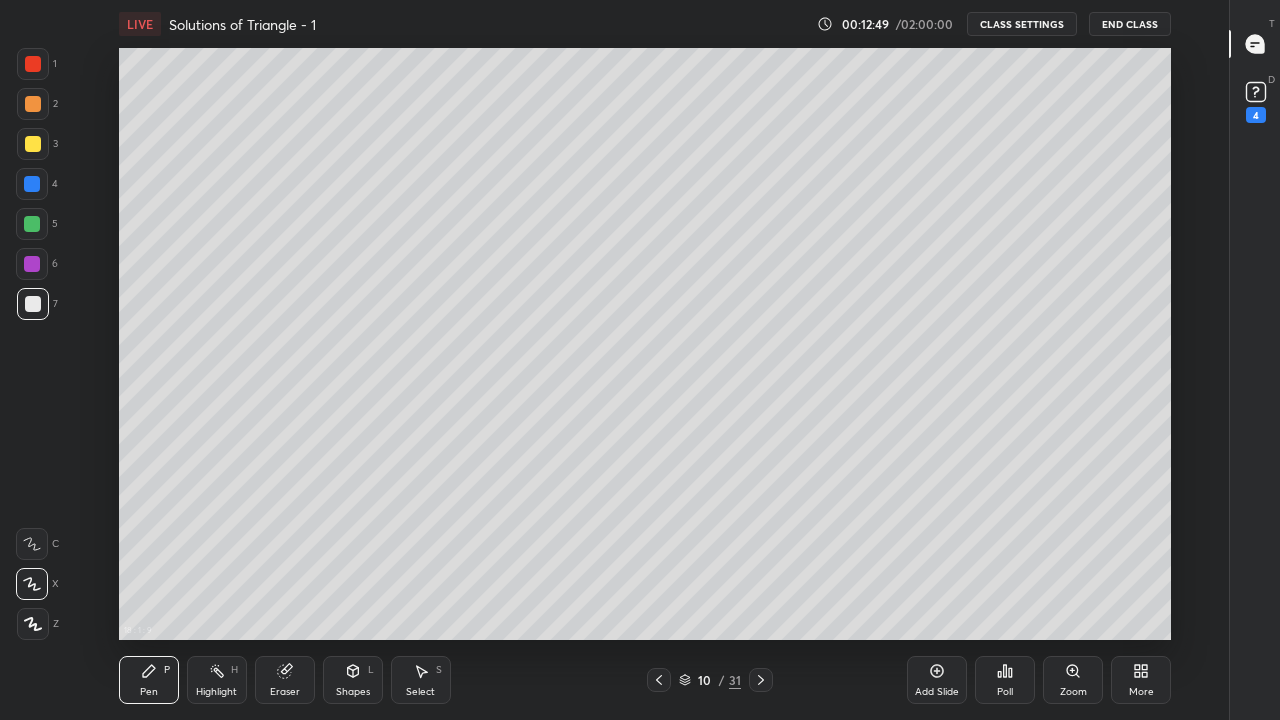 click 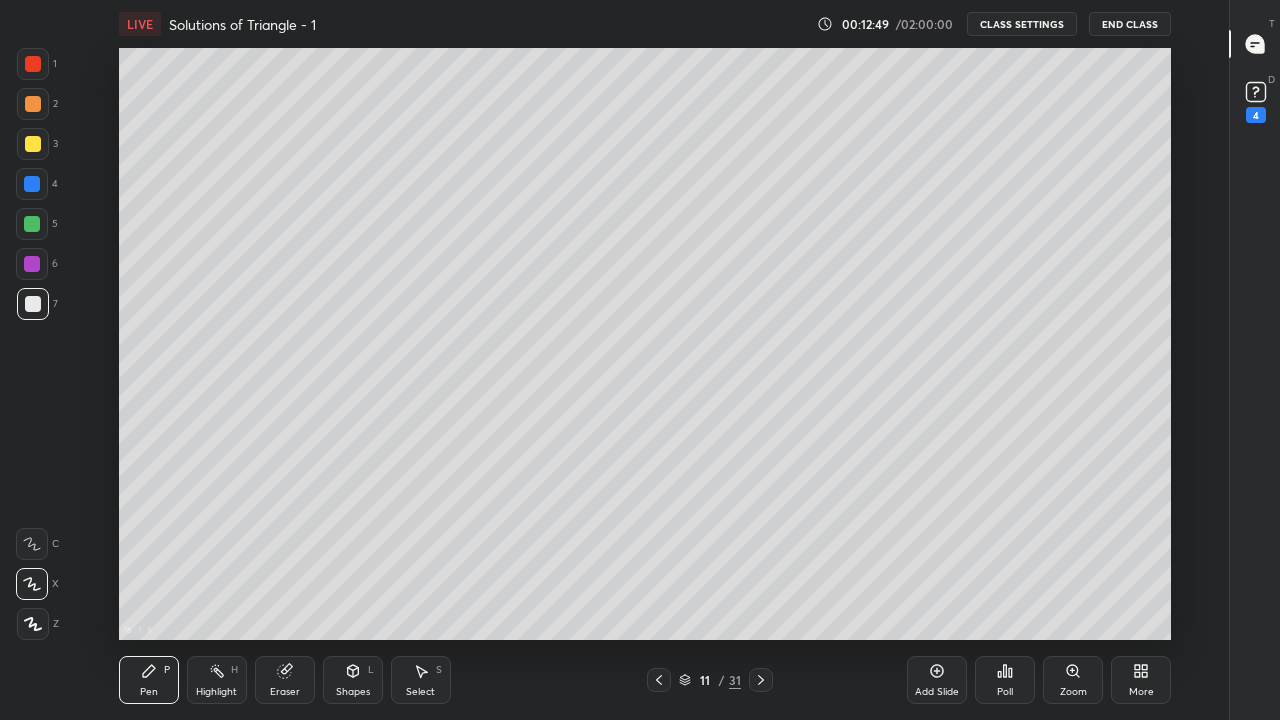 click at bounding box center [761, 680] 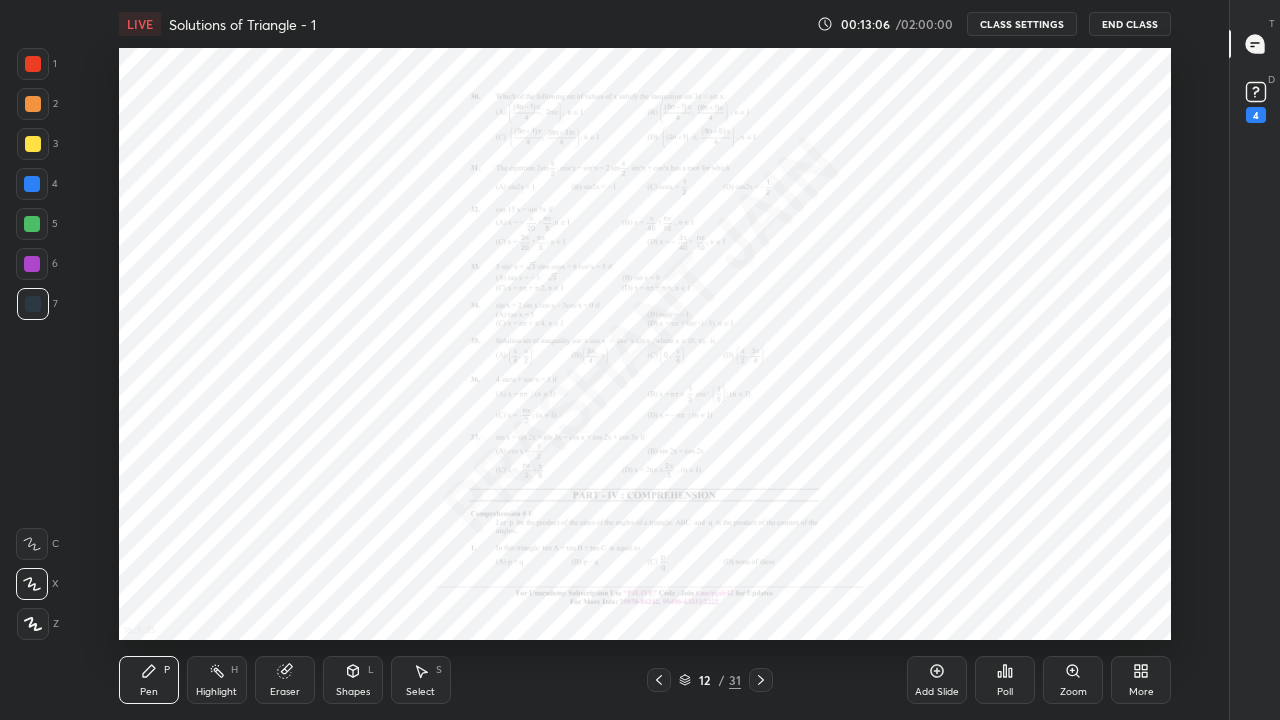 click on "Zoom" at bounding box center (1073, 680) 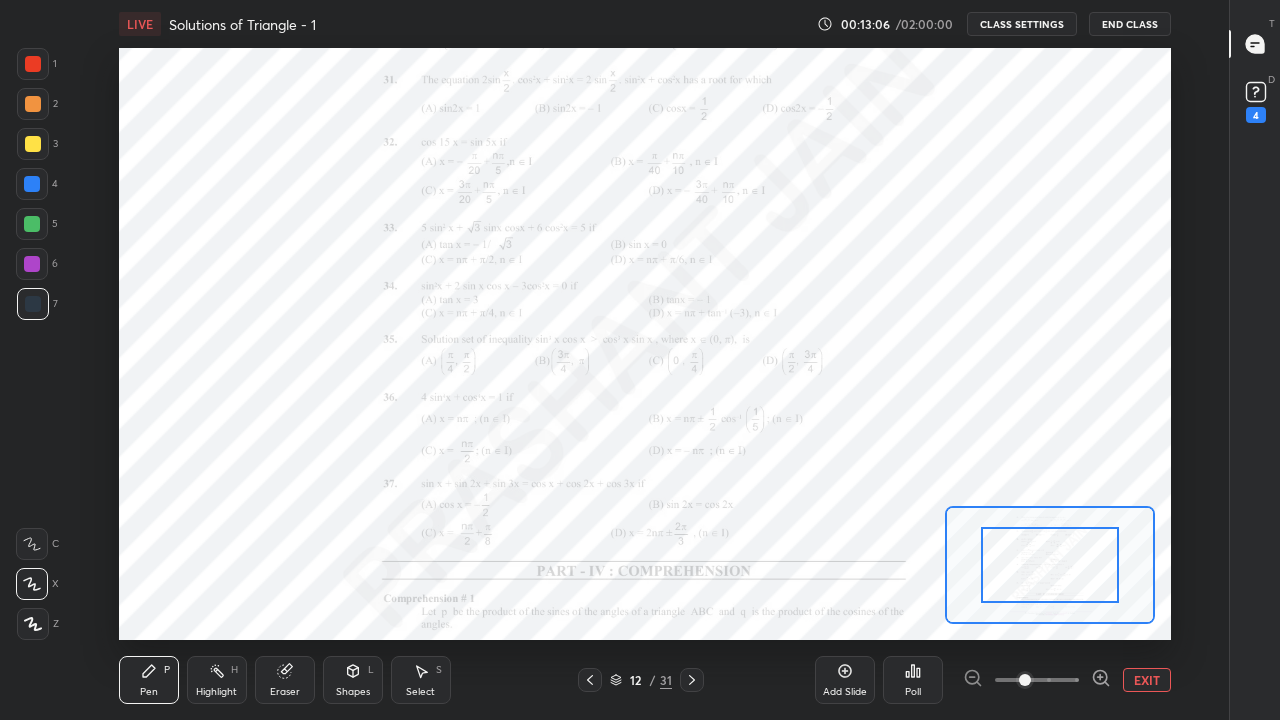 click 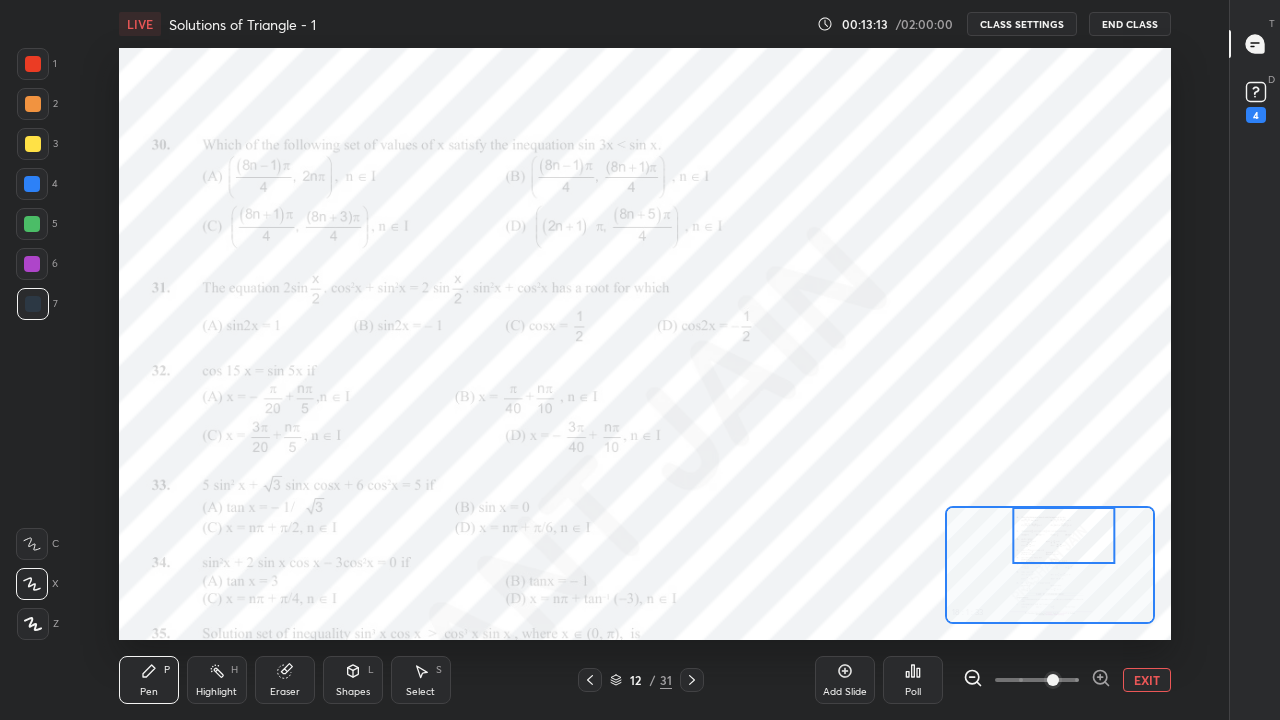 click at bounding box center (32, 544) 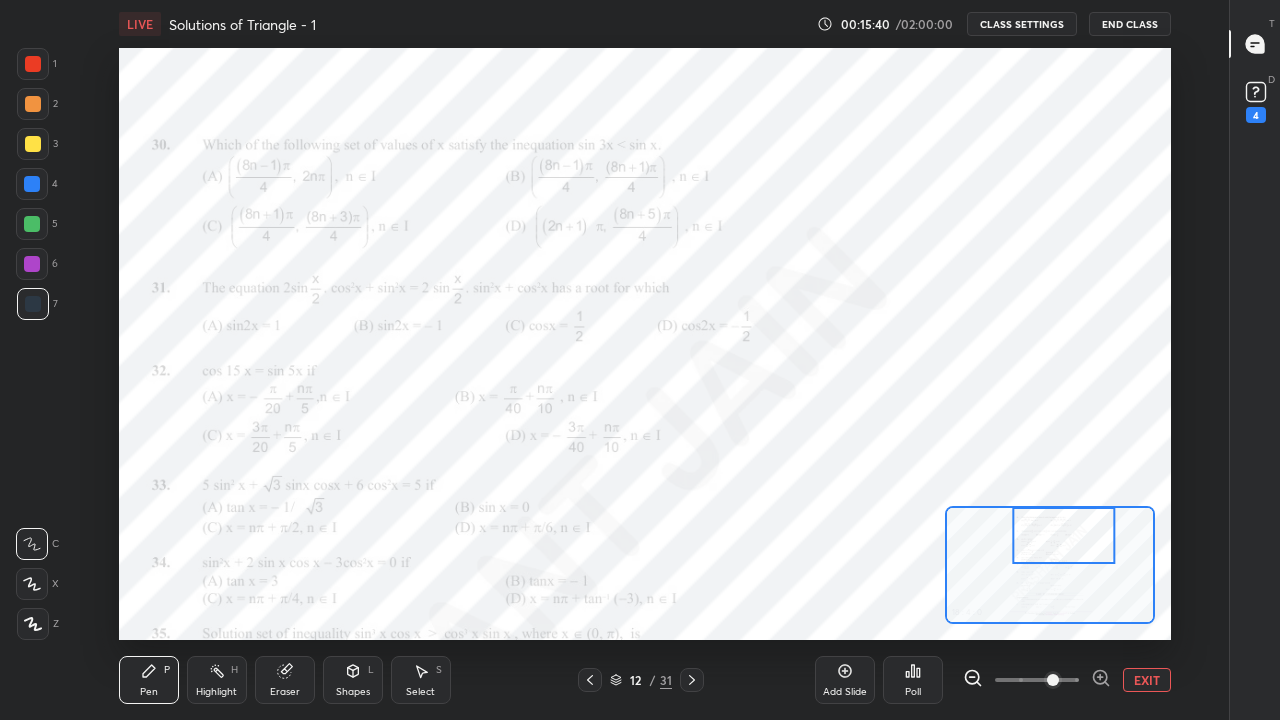 click on "EXIT" at bounding box center [1147, 680] 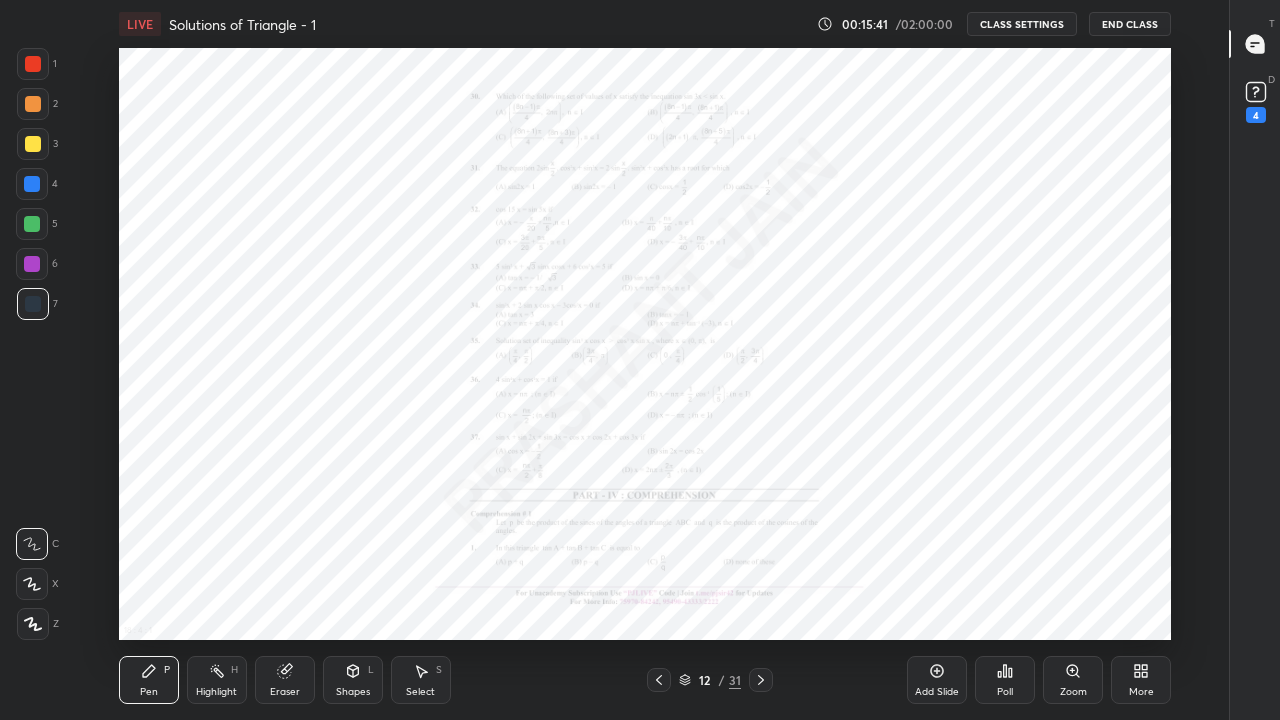 click on "Zoom" at bounding box center (1073, 680) 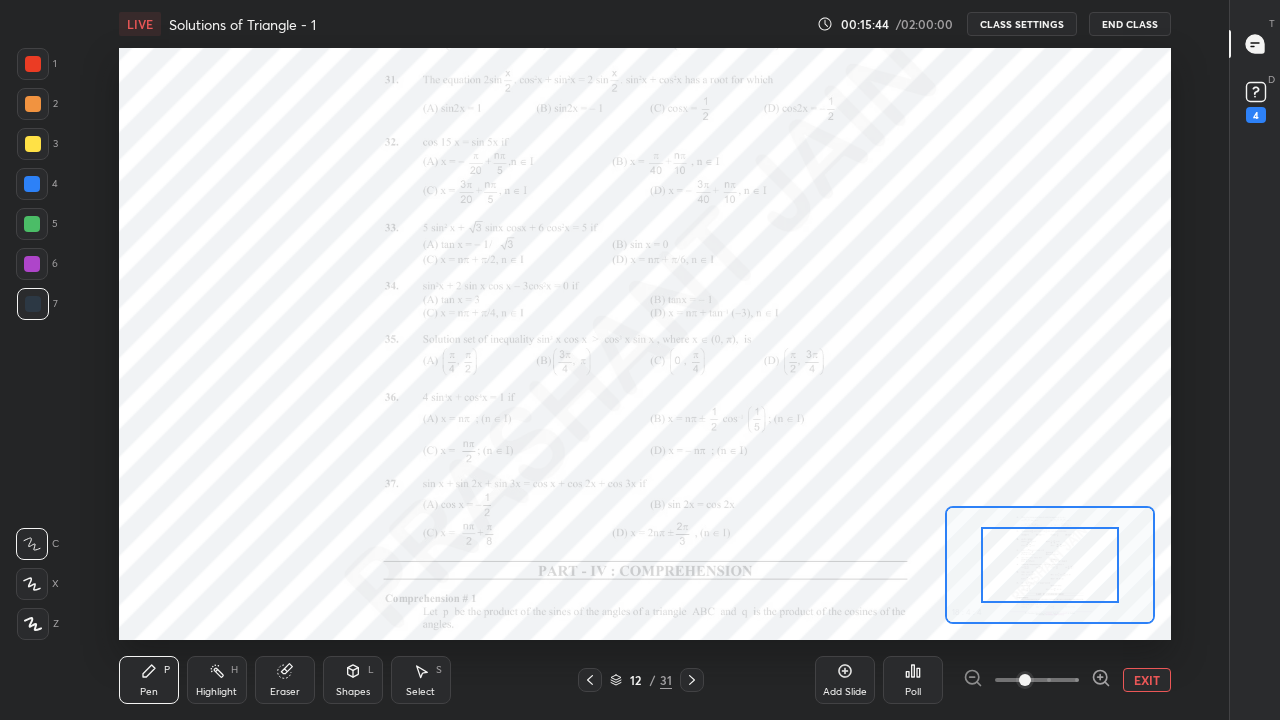 click at bounding box center [1037, 680] 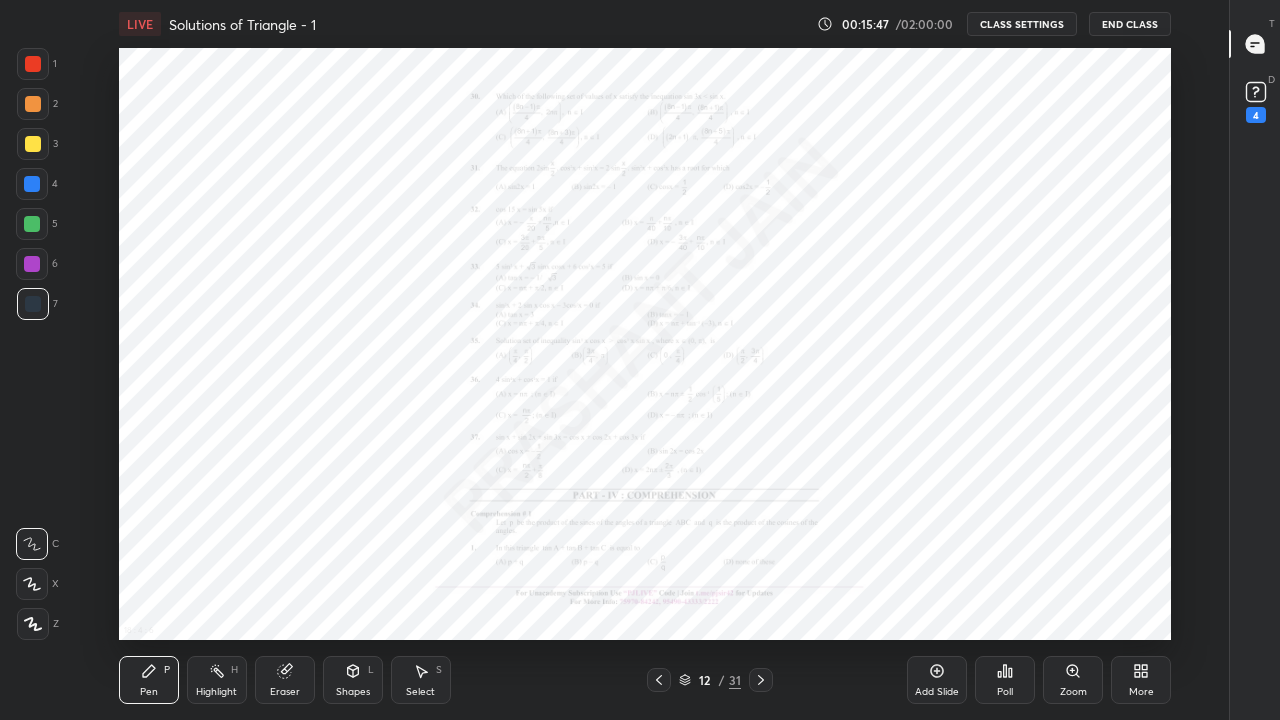 click on "Add Slide" at bounding box center (937, 680) 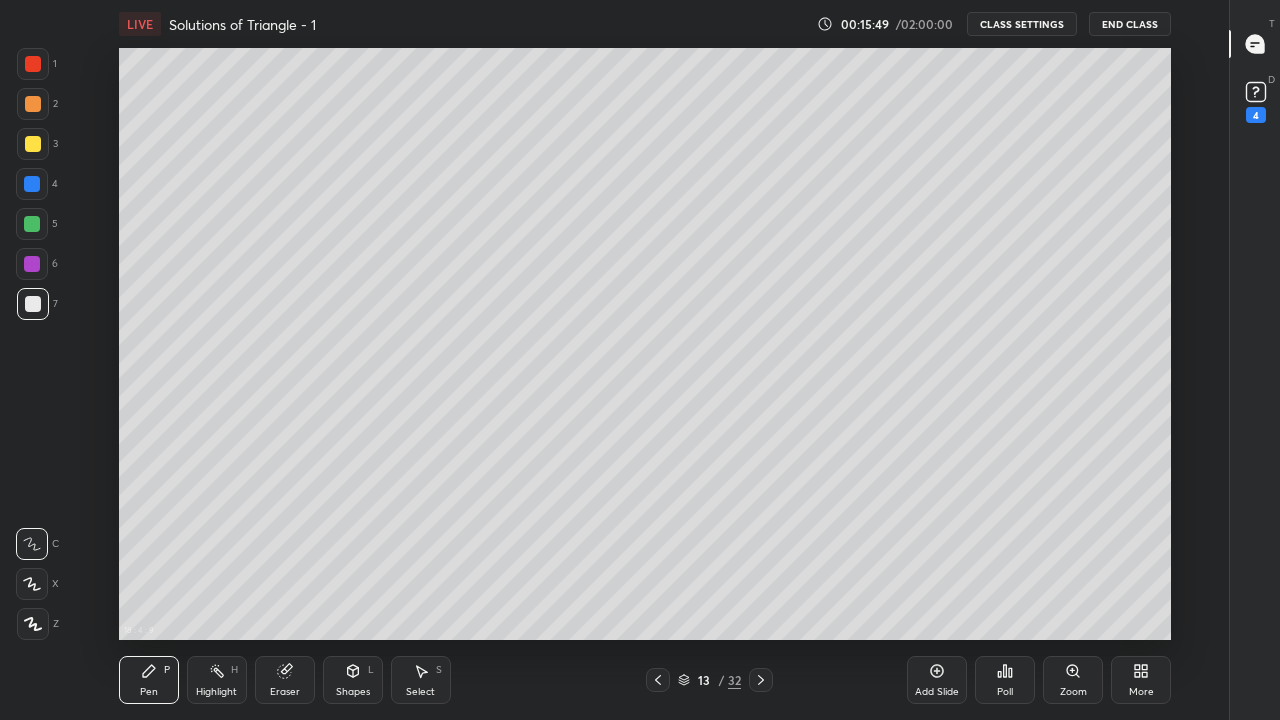 click at bounding box center [33, 144] 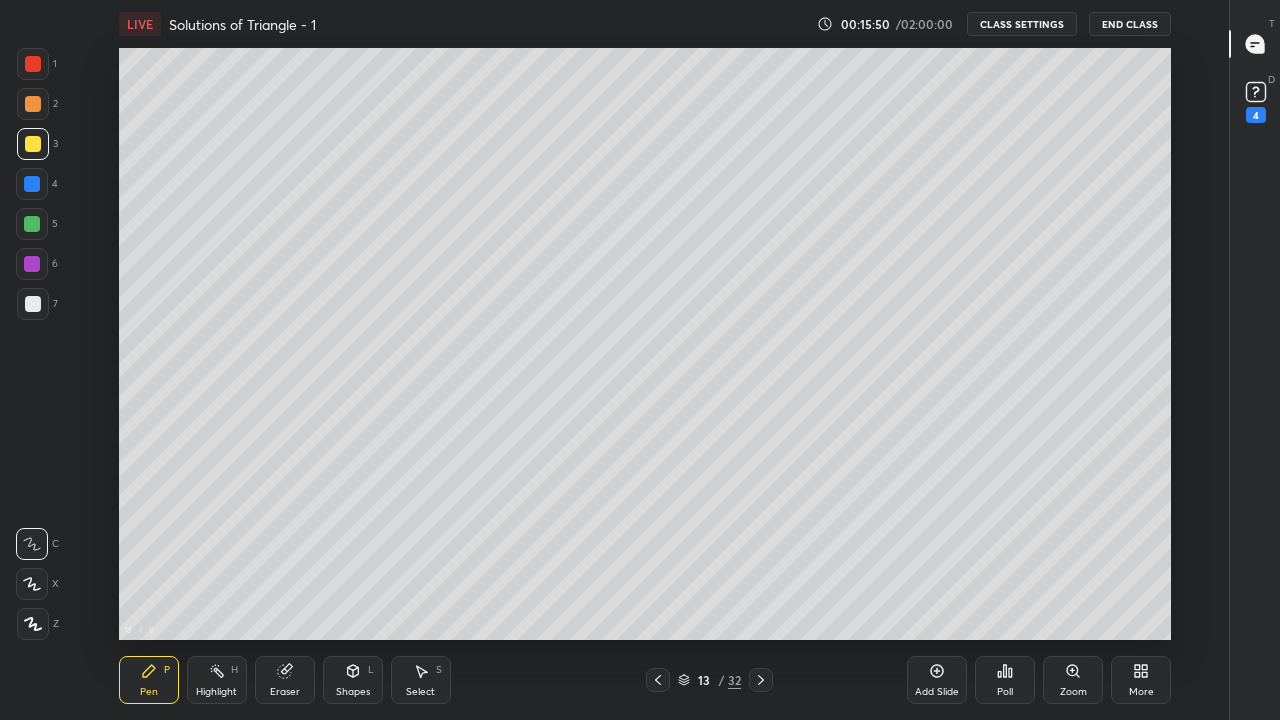 click 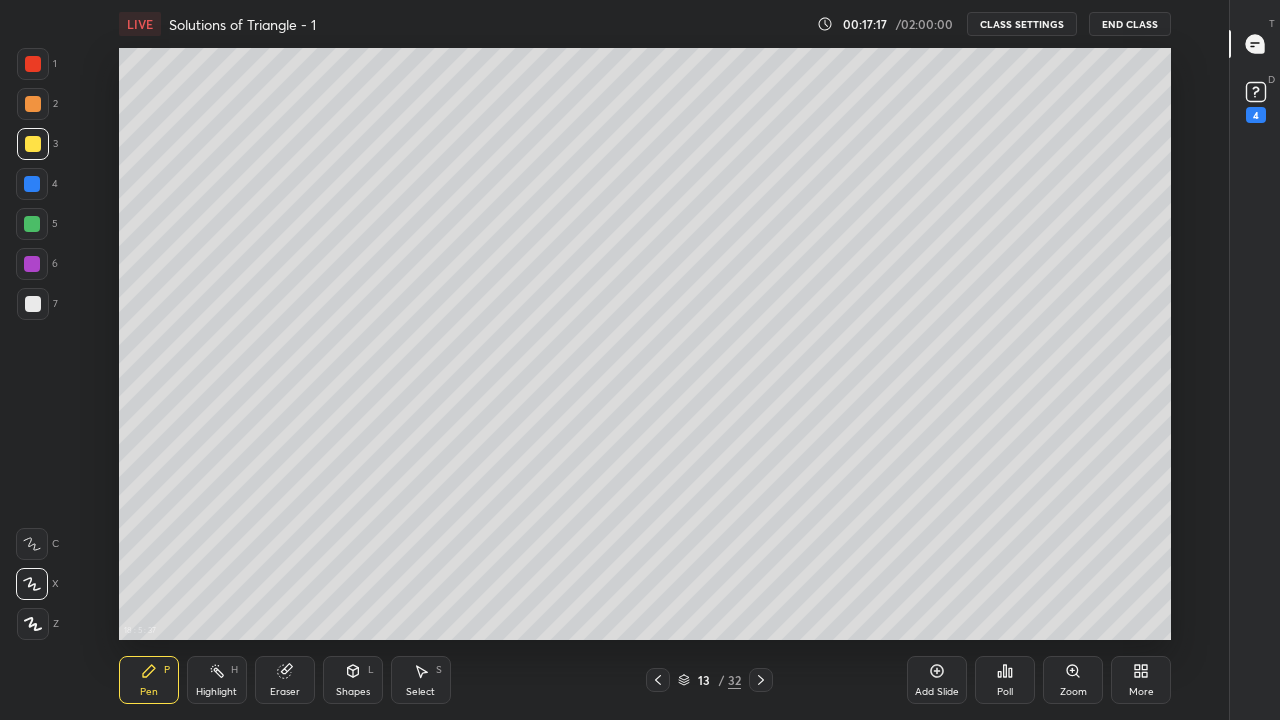 click 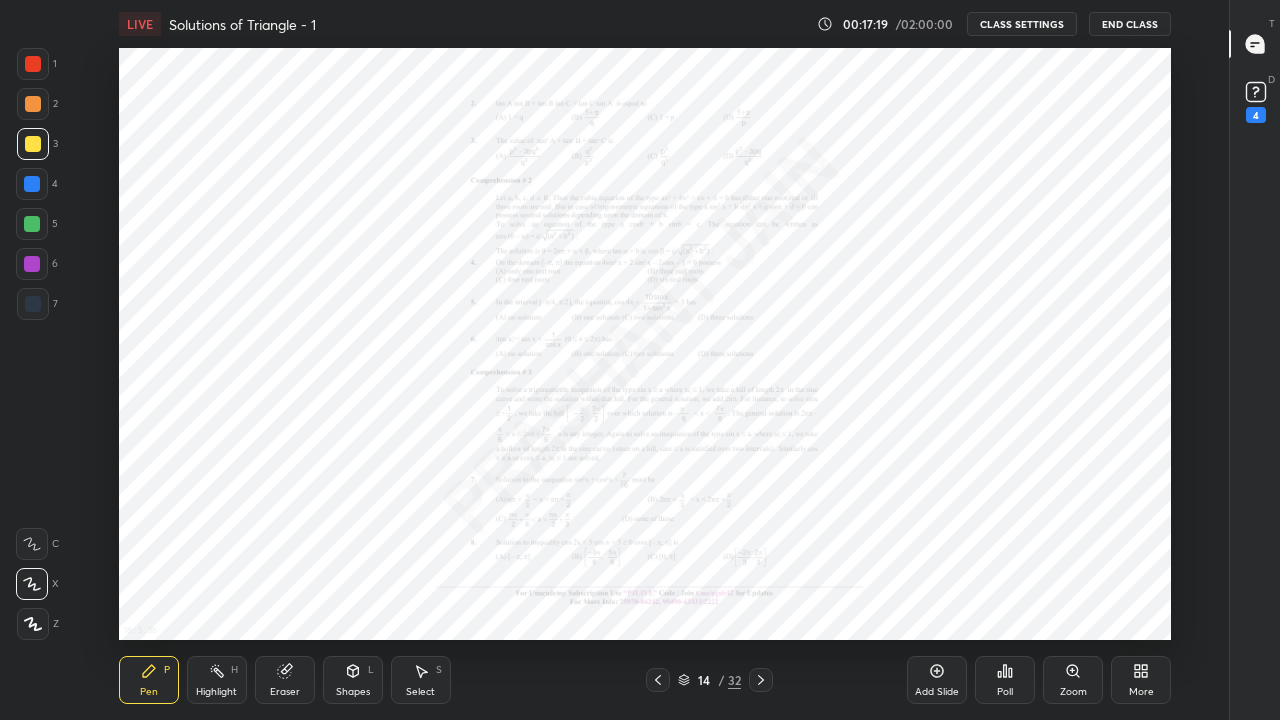 click 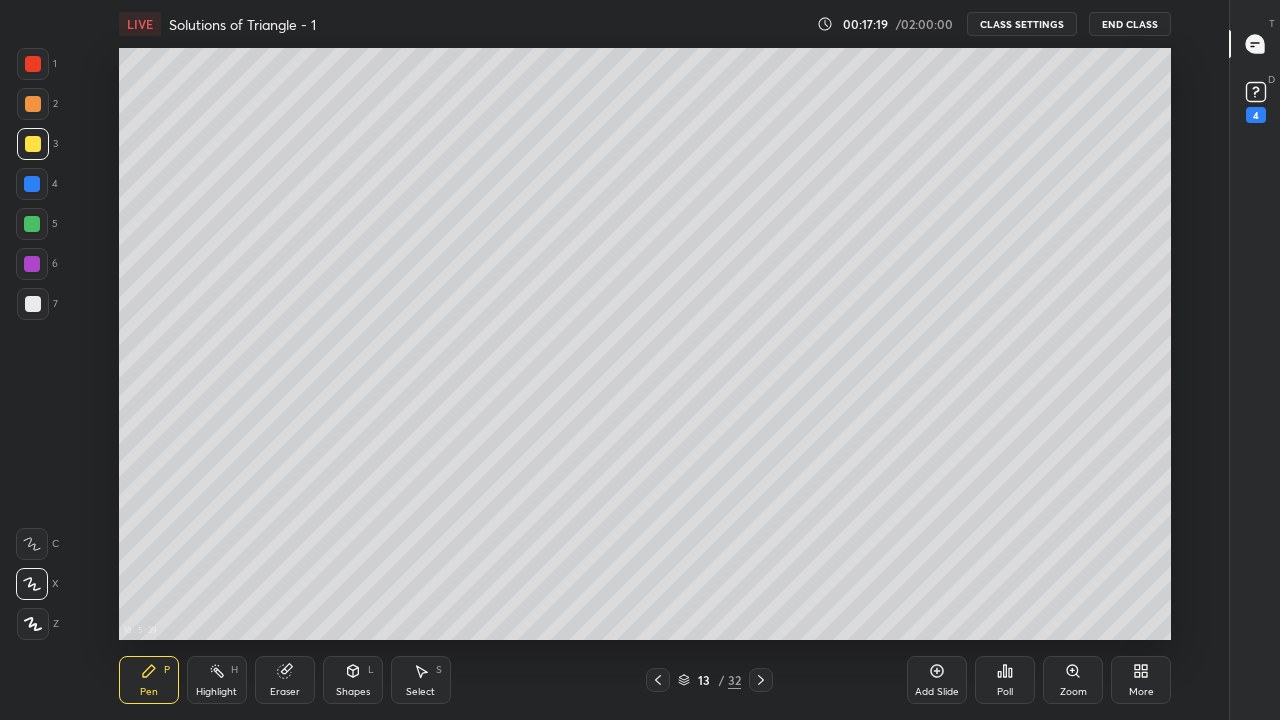 click 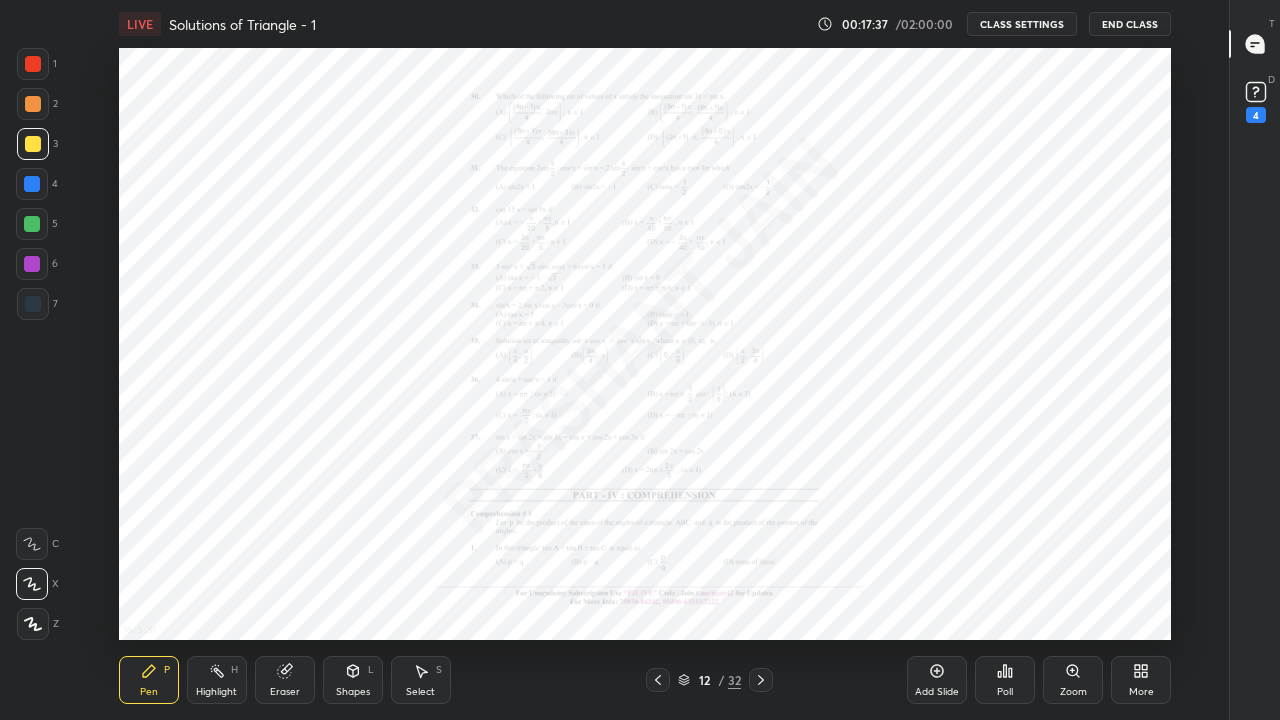 click at bounding box center [33, 304] 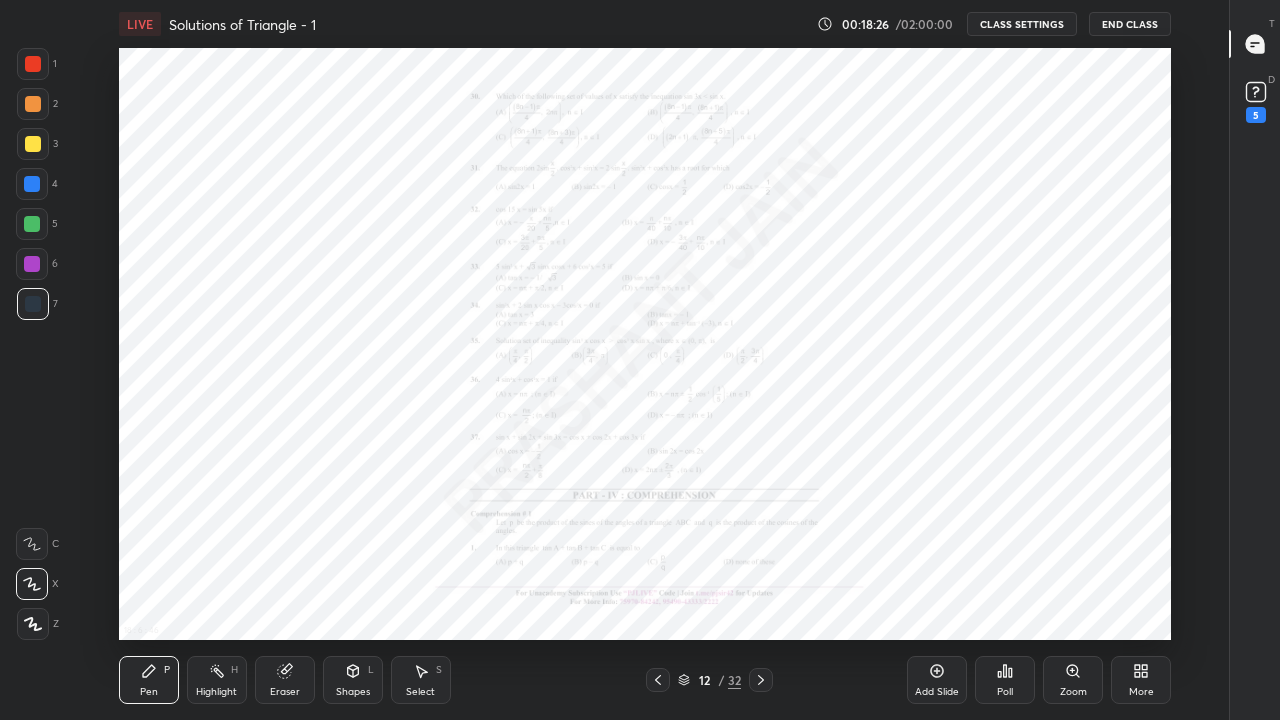 click 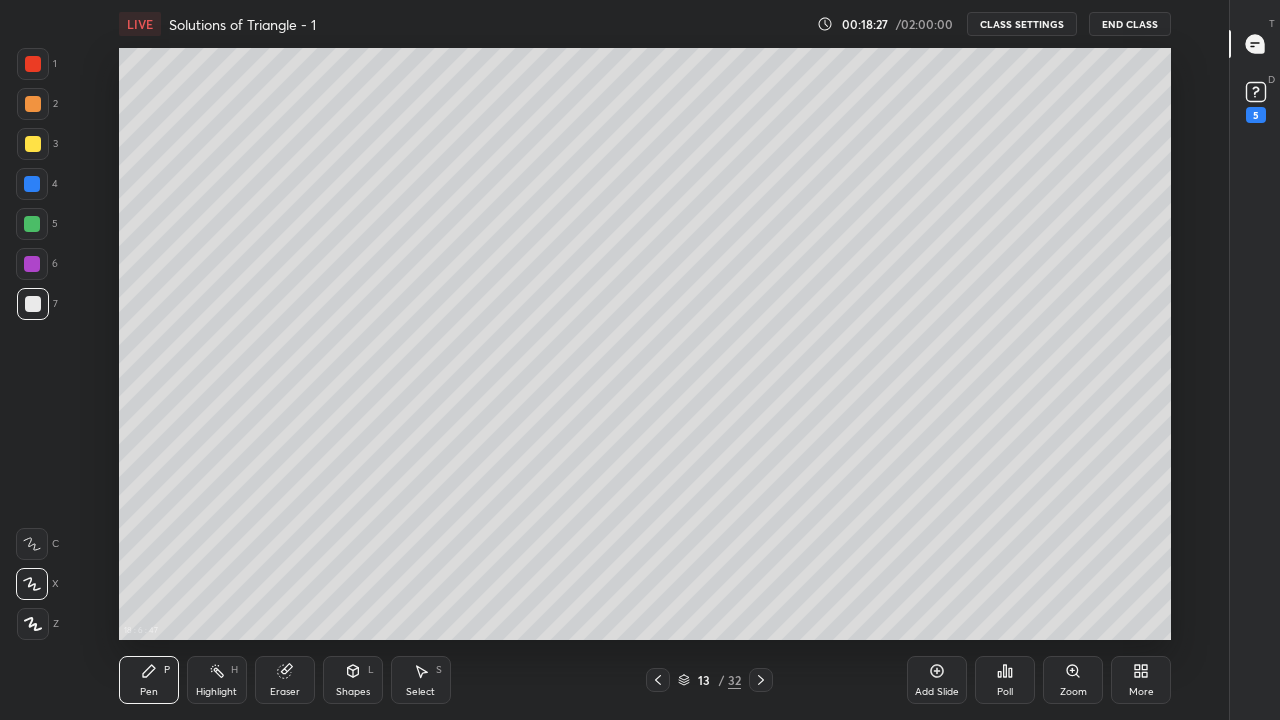 click 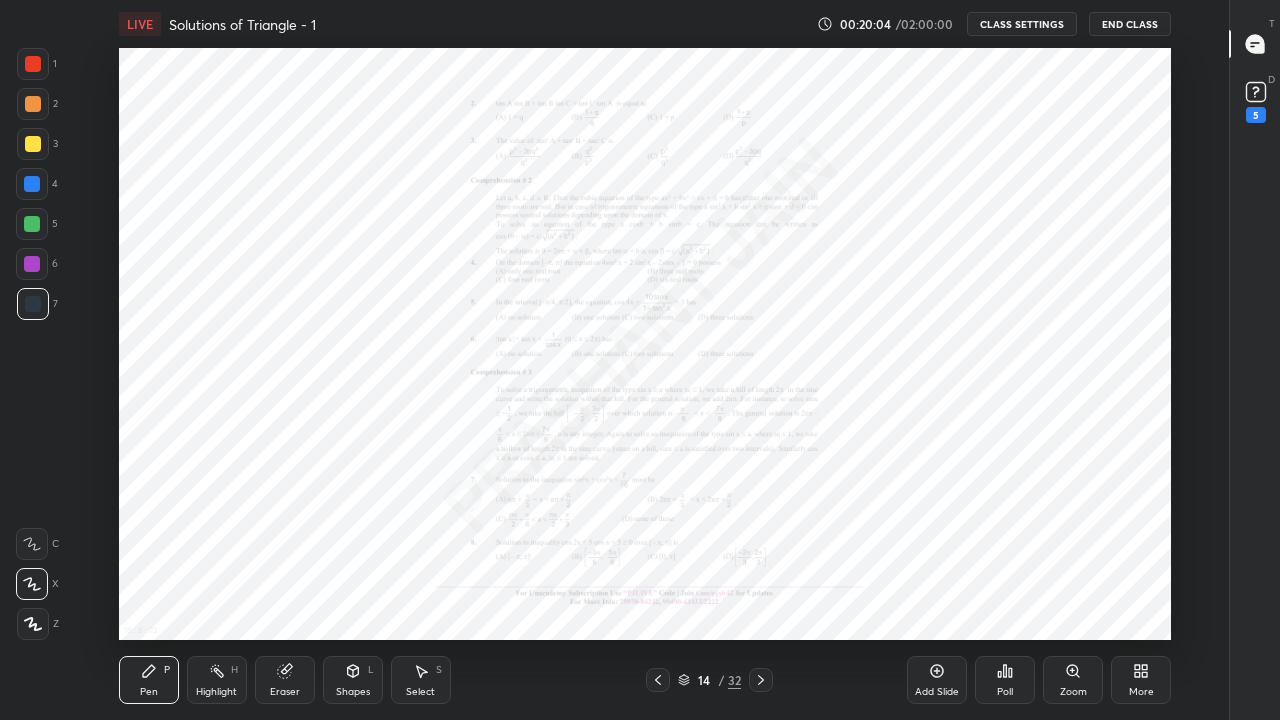 click 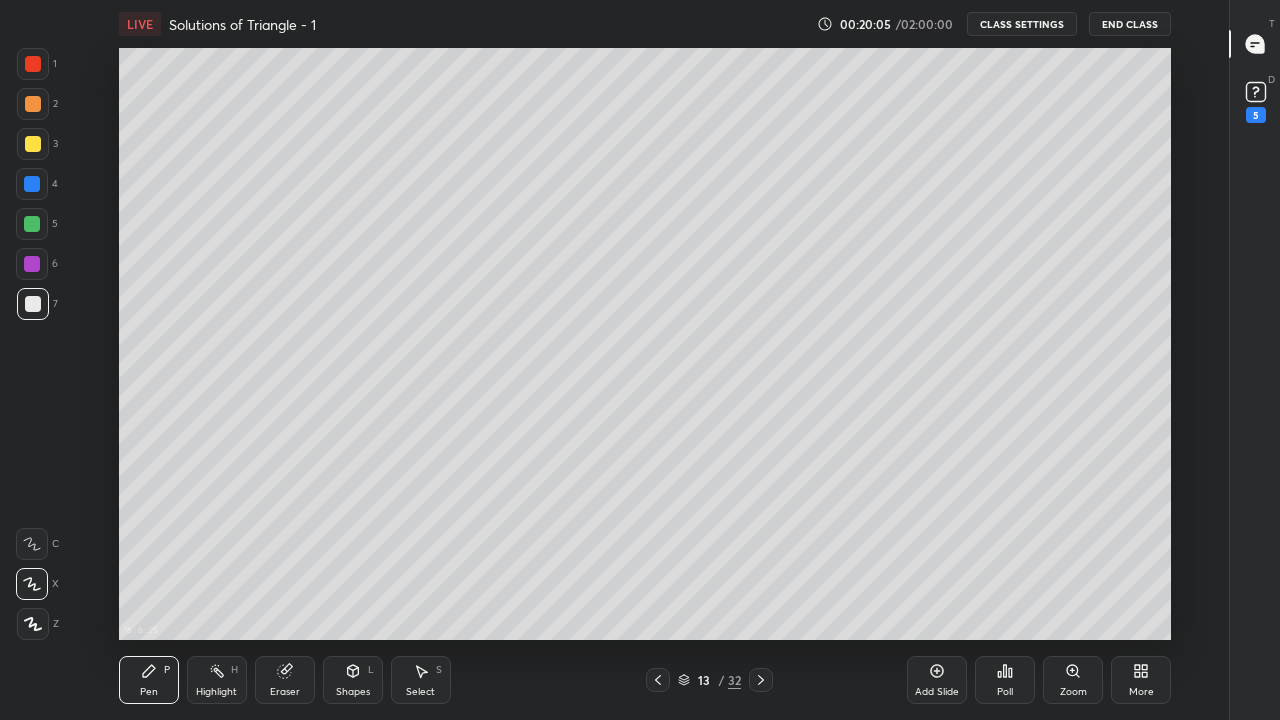 click 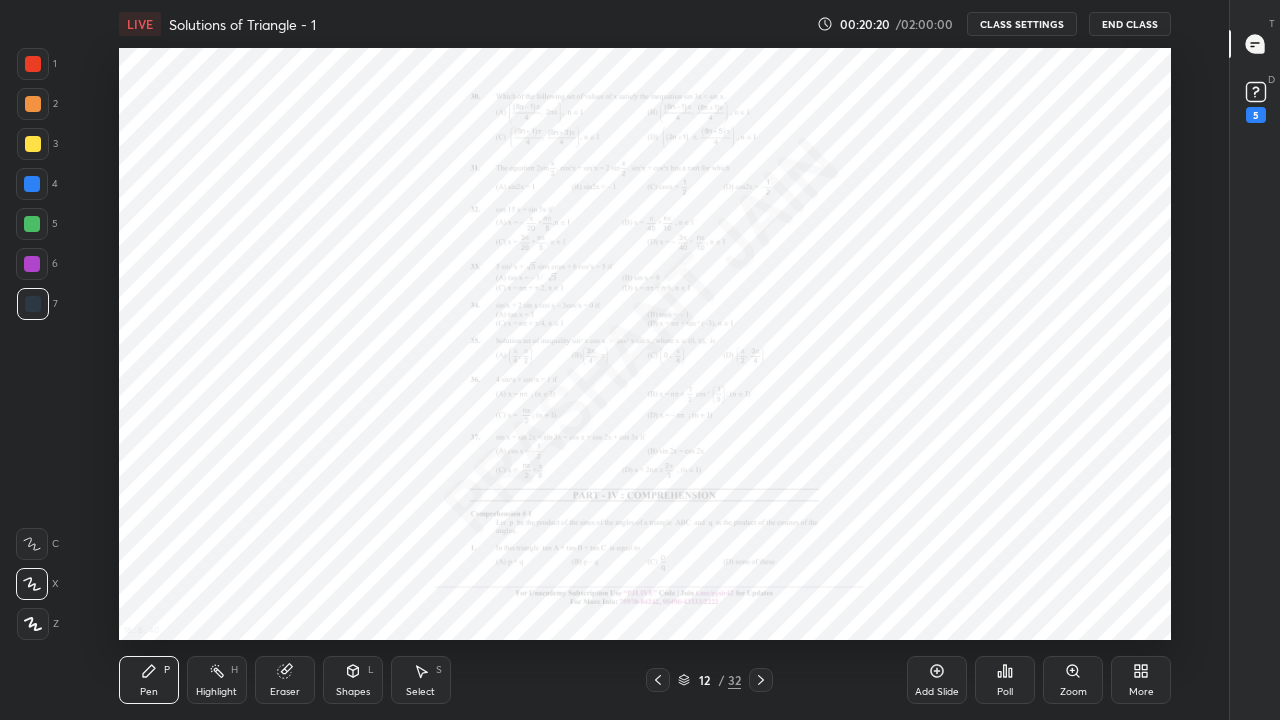click 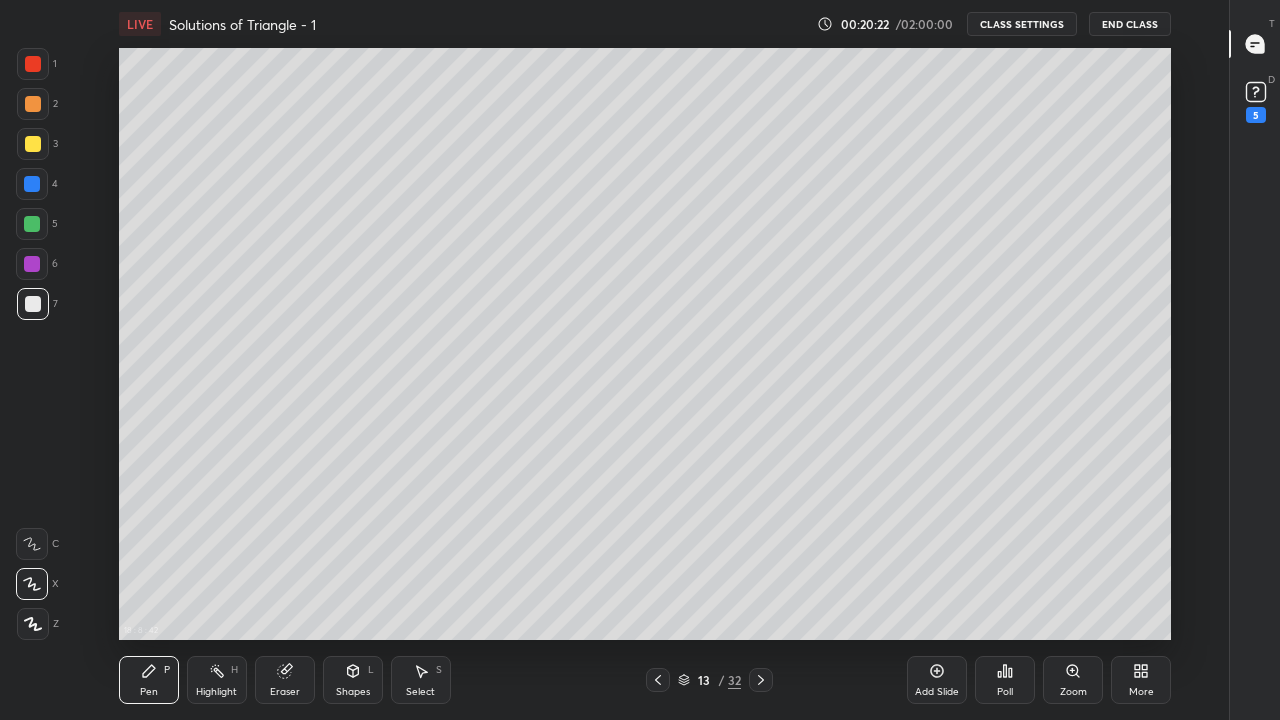 click 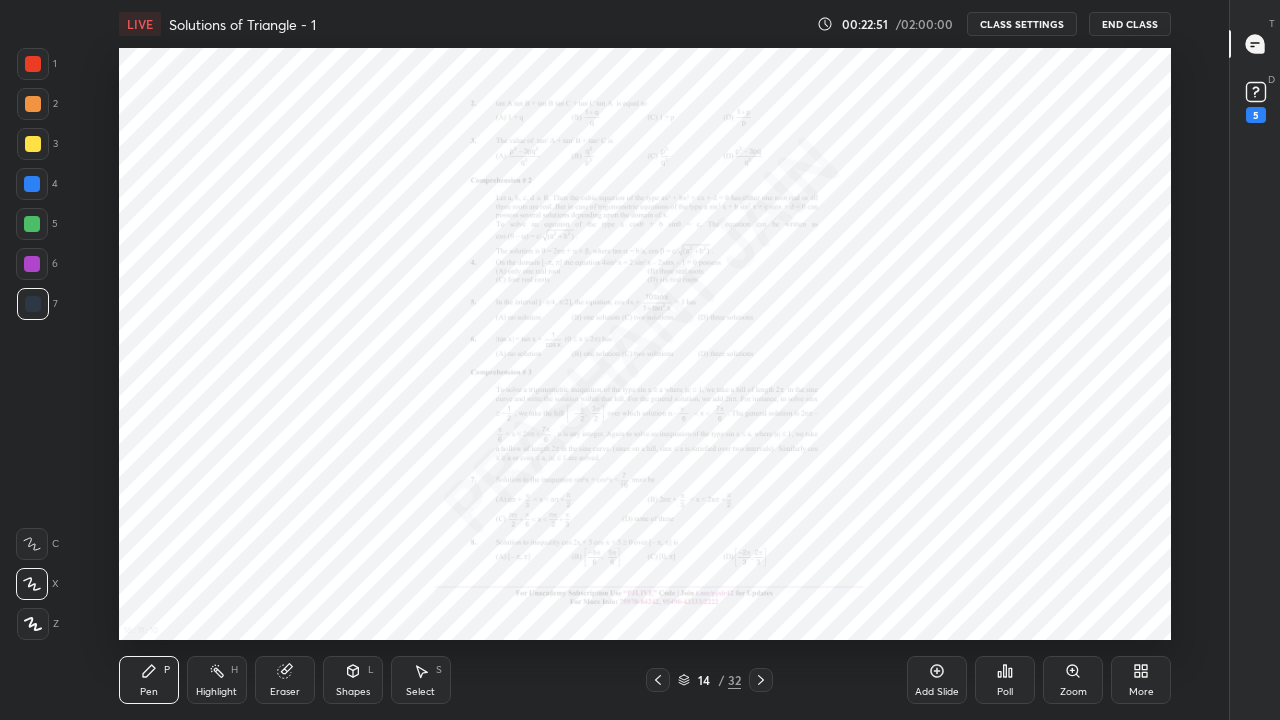 click on "Add Slide" at bounding box center (937, 680) 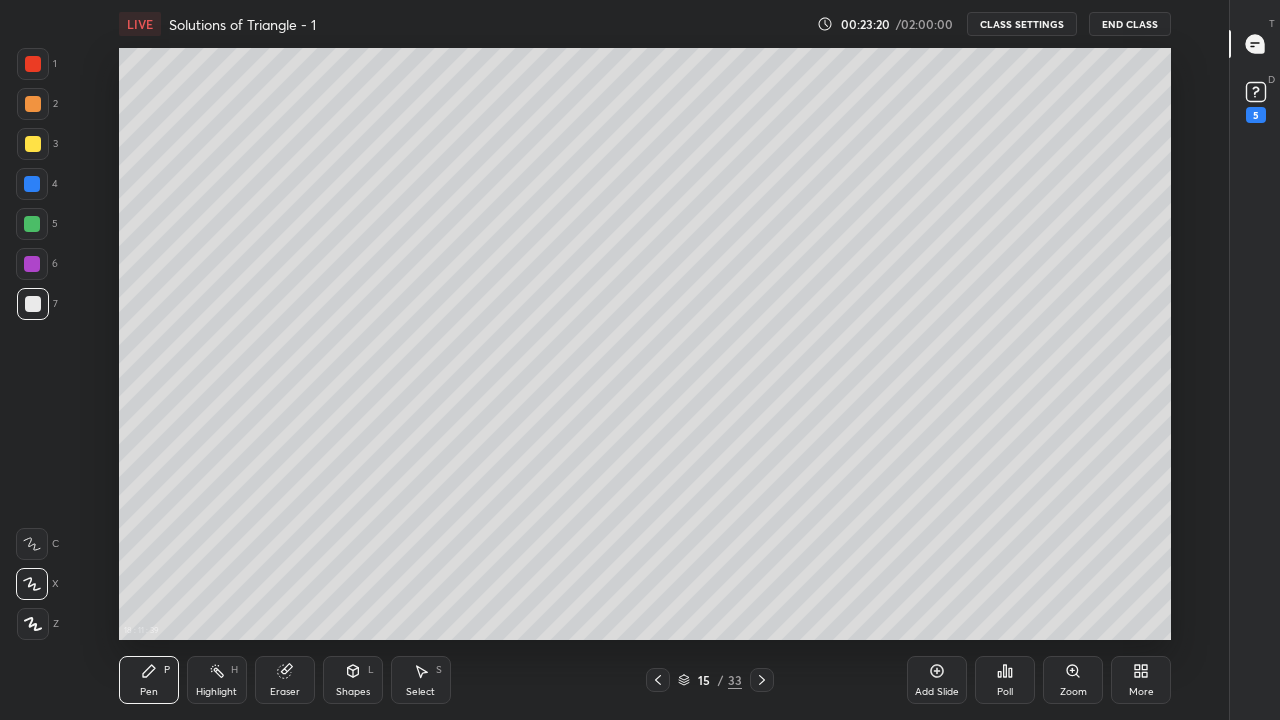 click 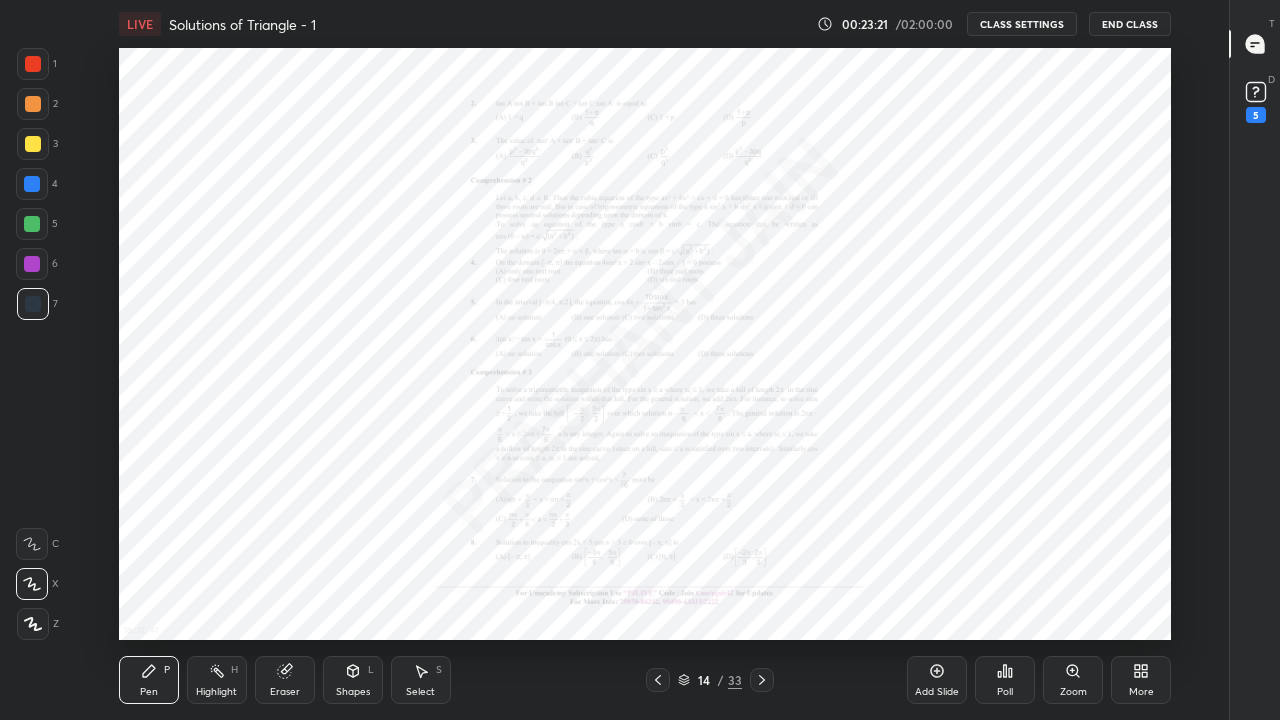 click 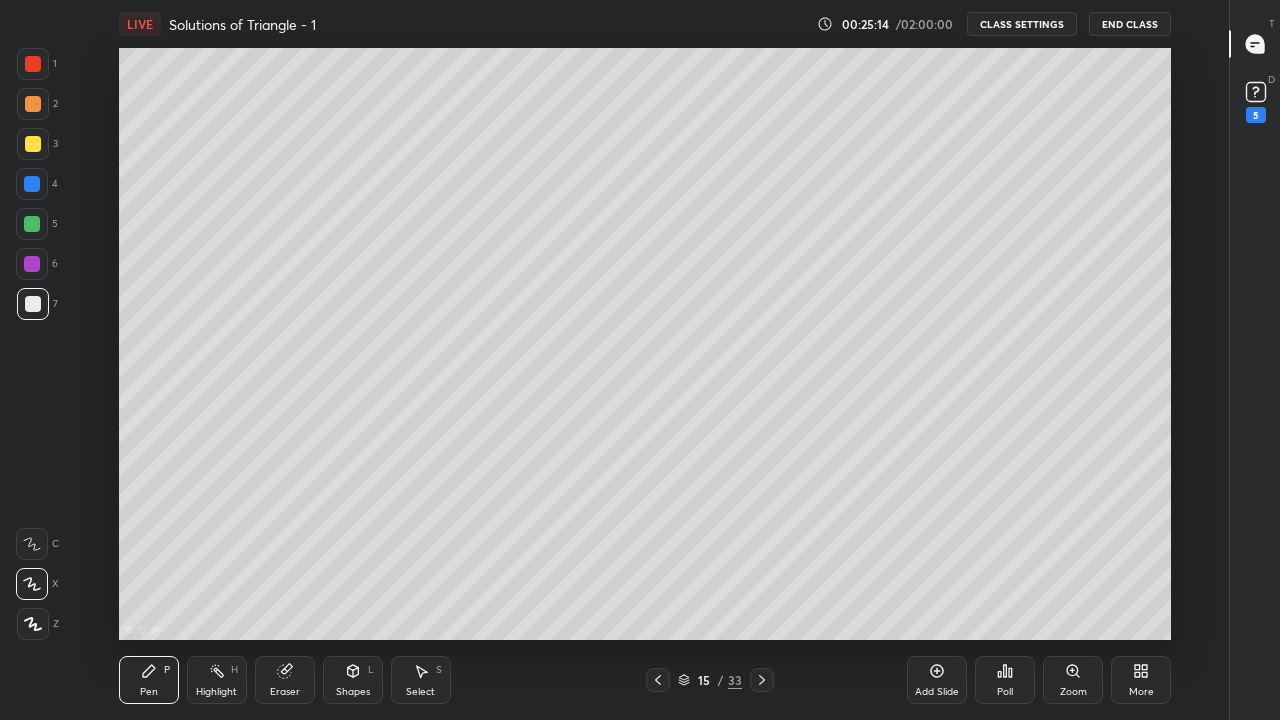 click 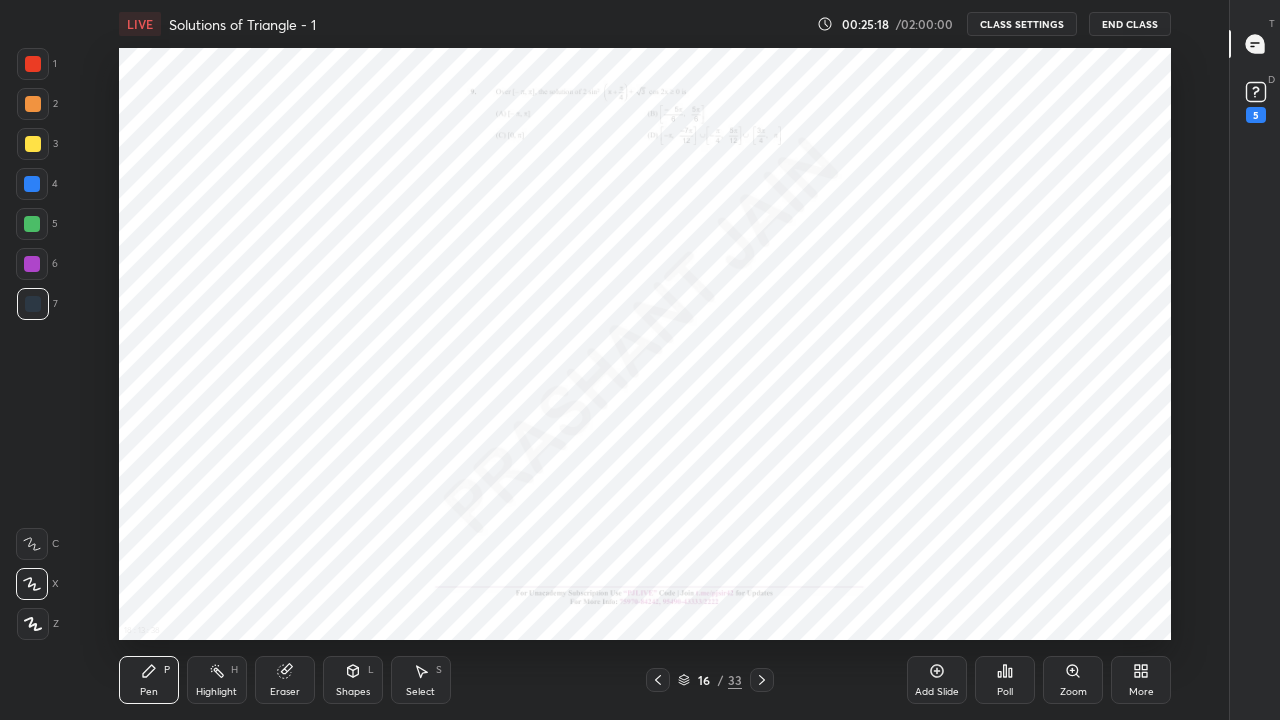 click at bounding box center (33, 304) 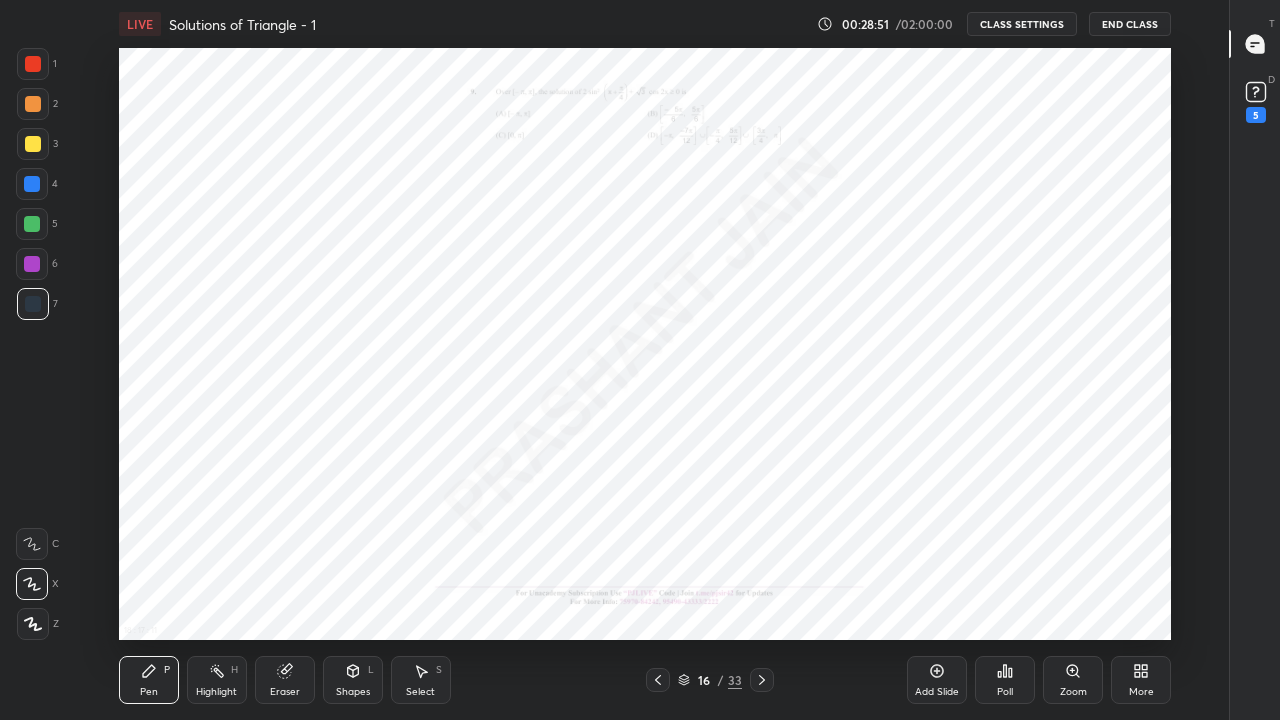 click on "End Class" at bounding box center (1130, 24) 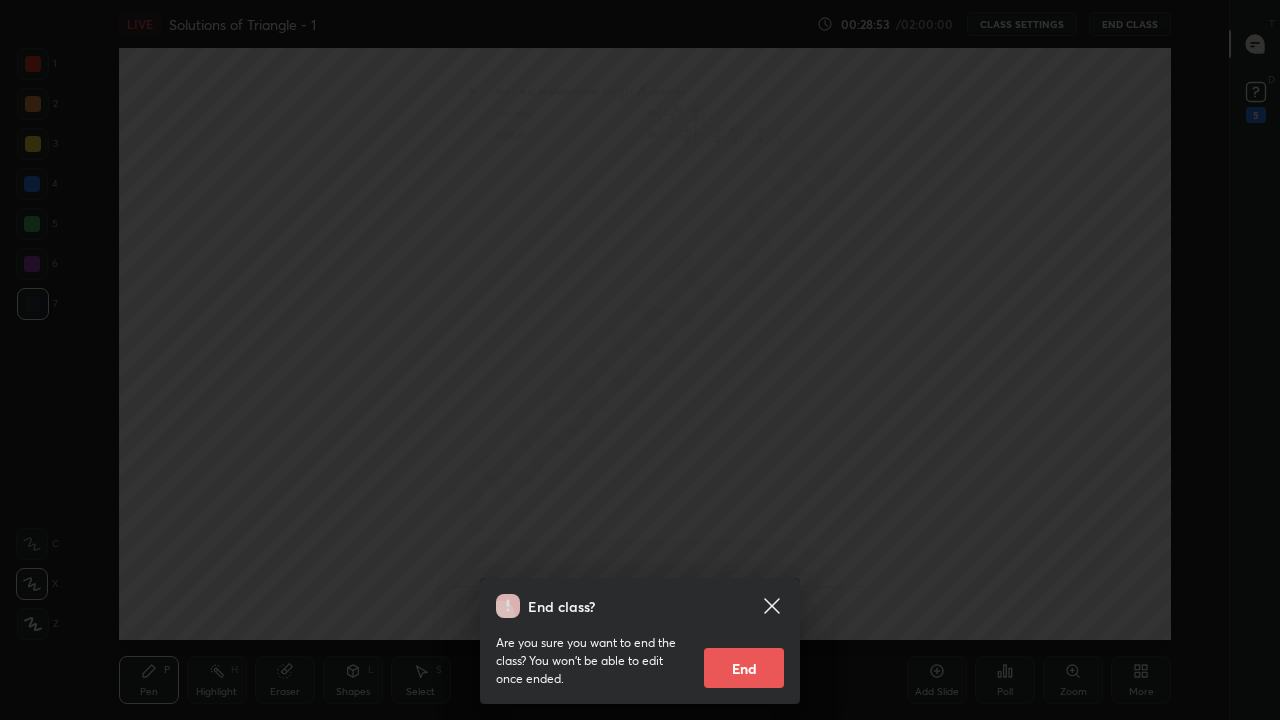 click on "End" at bounding box center [744, 668] 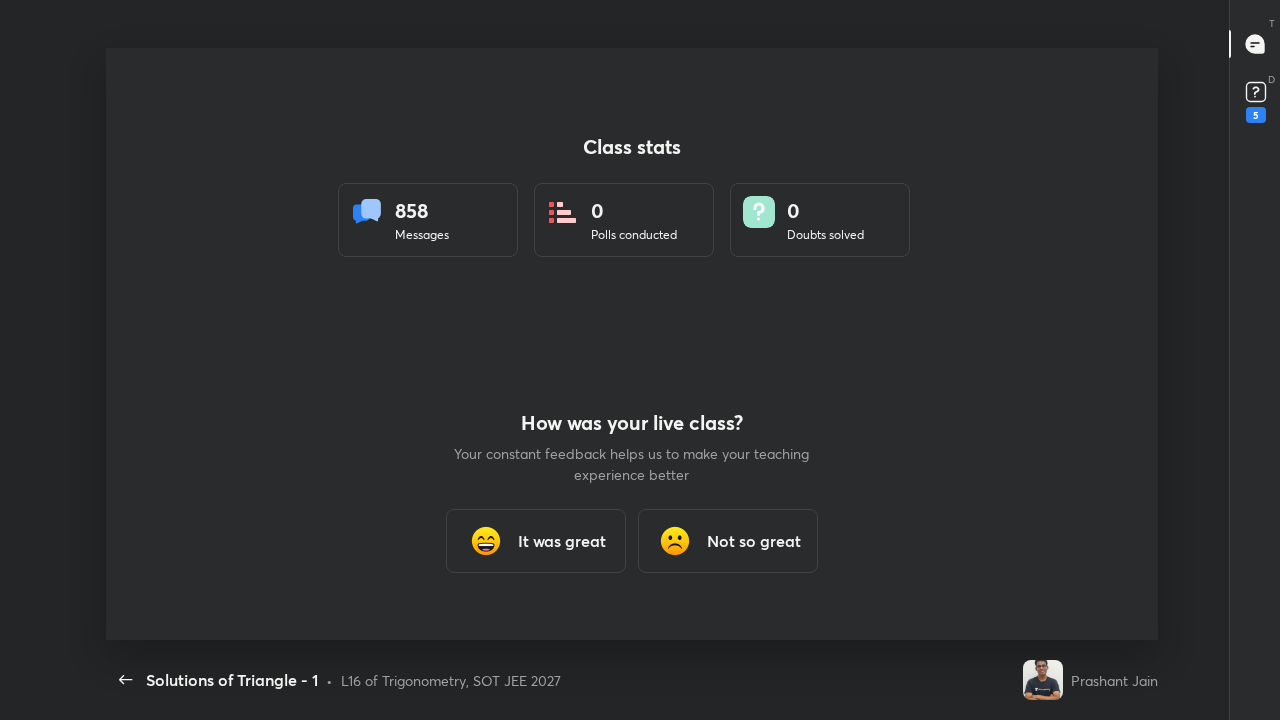 scroll, scrollTop: 99408, scrollLeft: 98746, axis: both 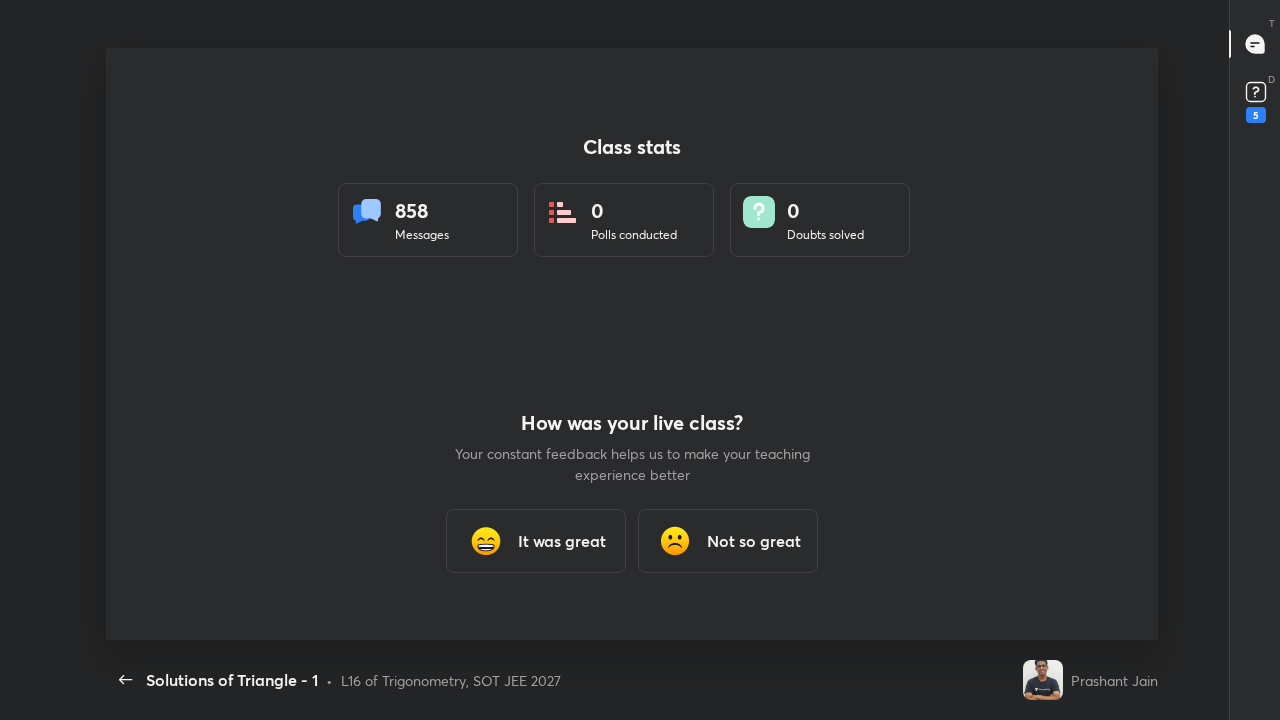 type on "x" 